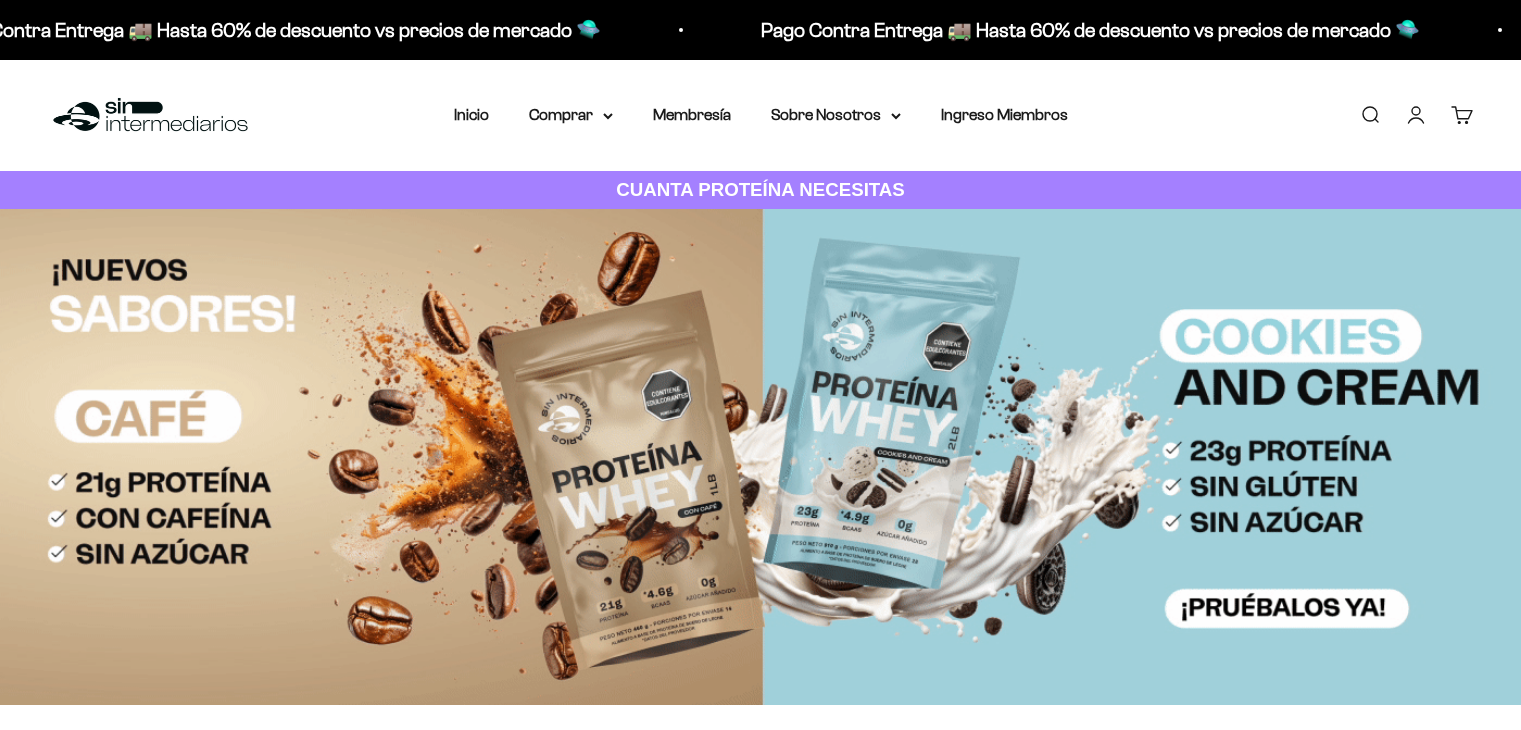 scroll, scrollTop: 0, scrollLeft: 0, axis: both 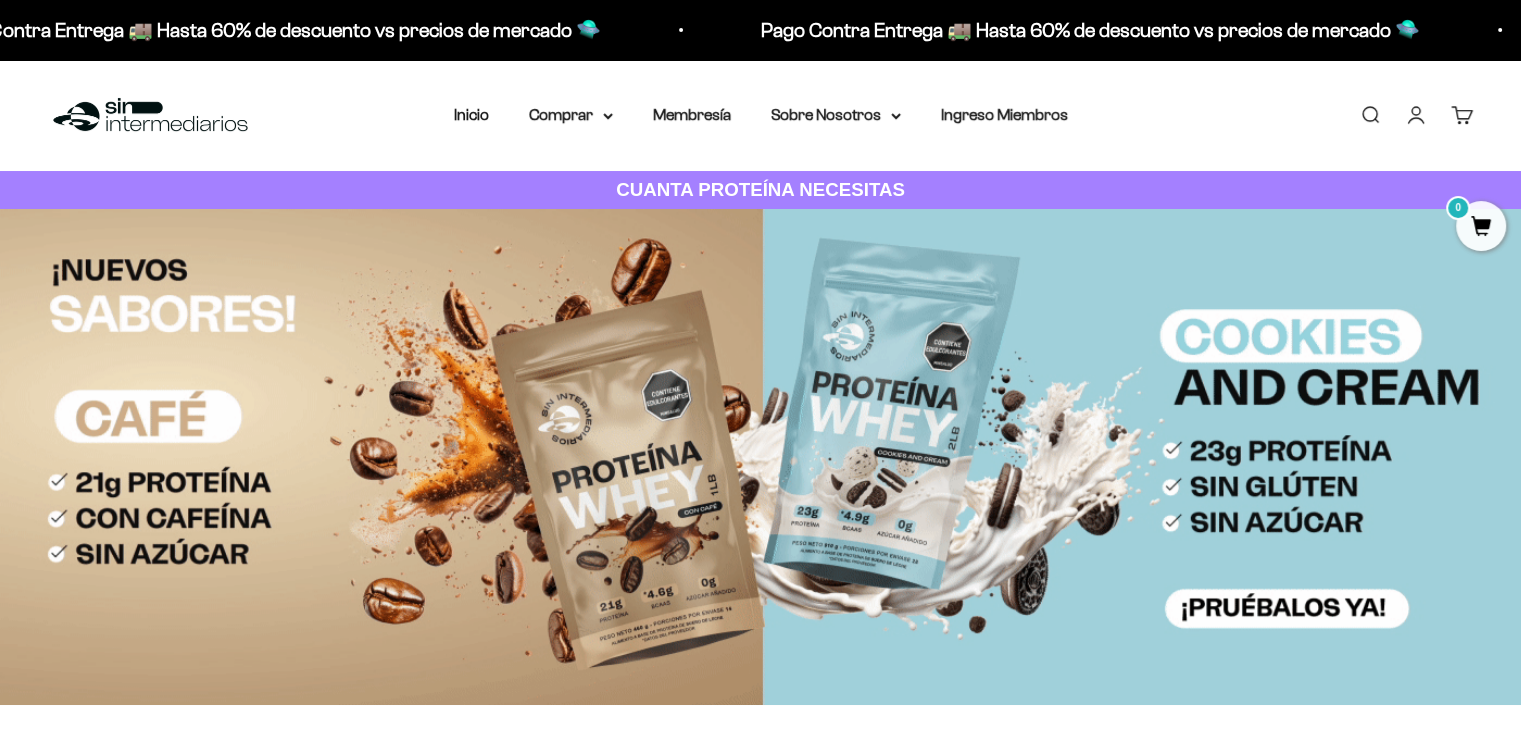 click on "Iniciar sesión" at bounding box center (1416, 115) 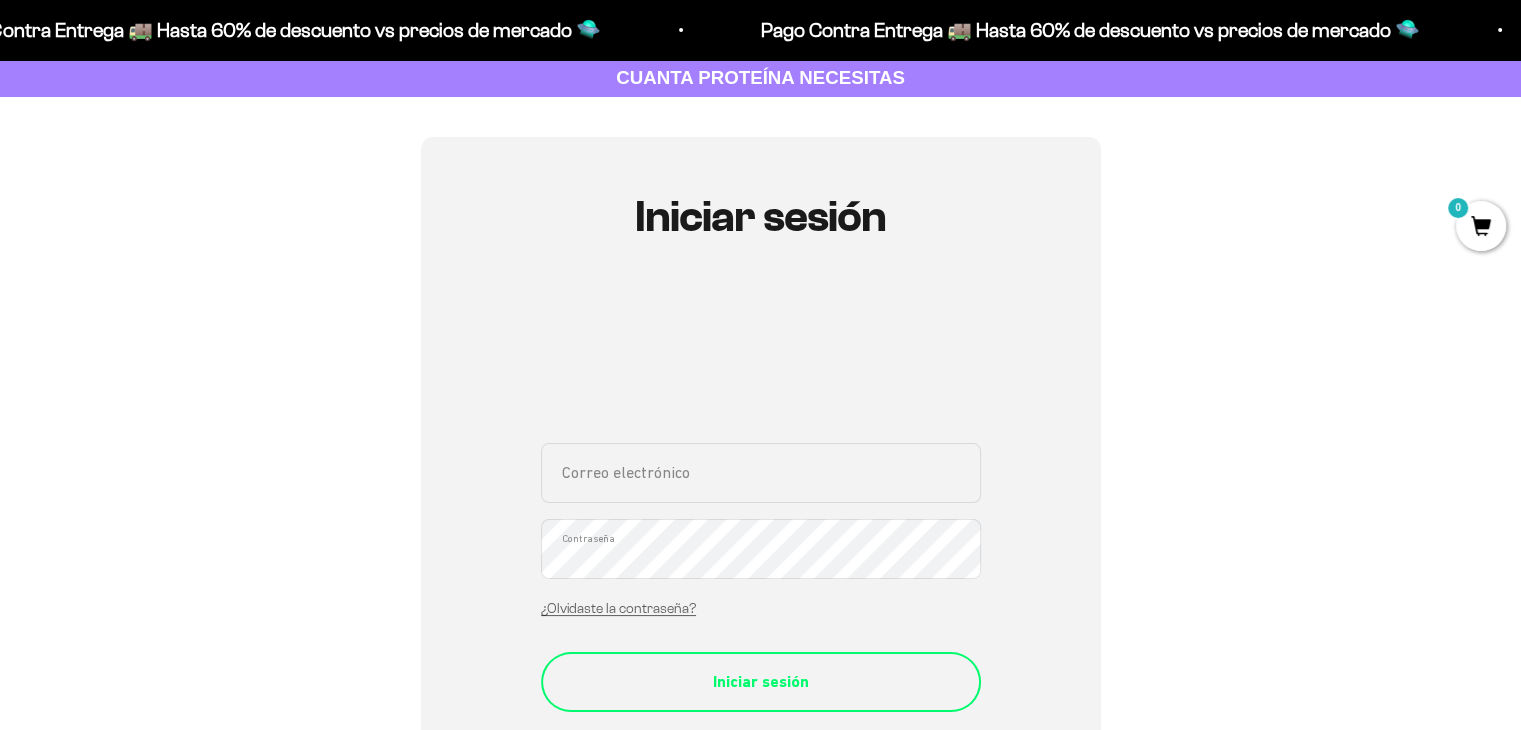 scroll, scrollTop: 300, scrollLeft: 0, axis: vertical 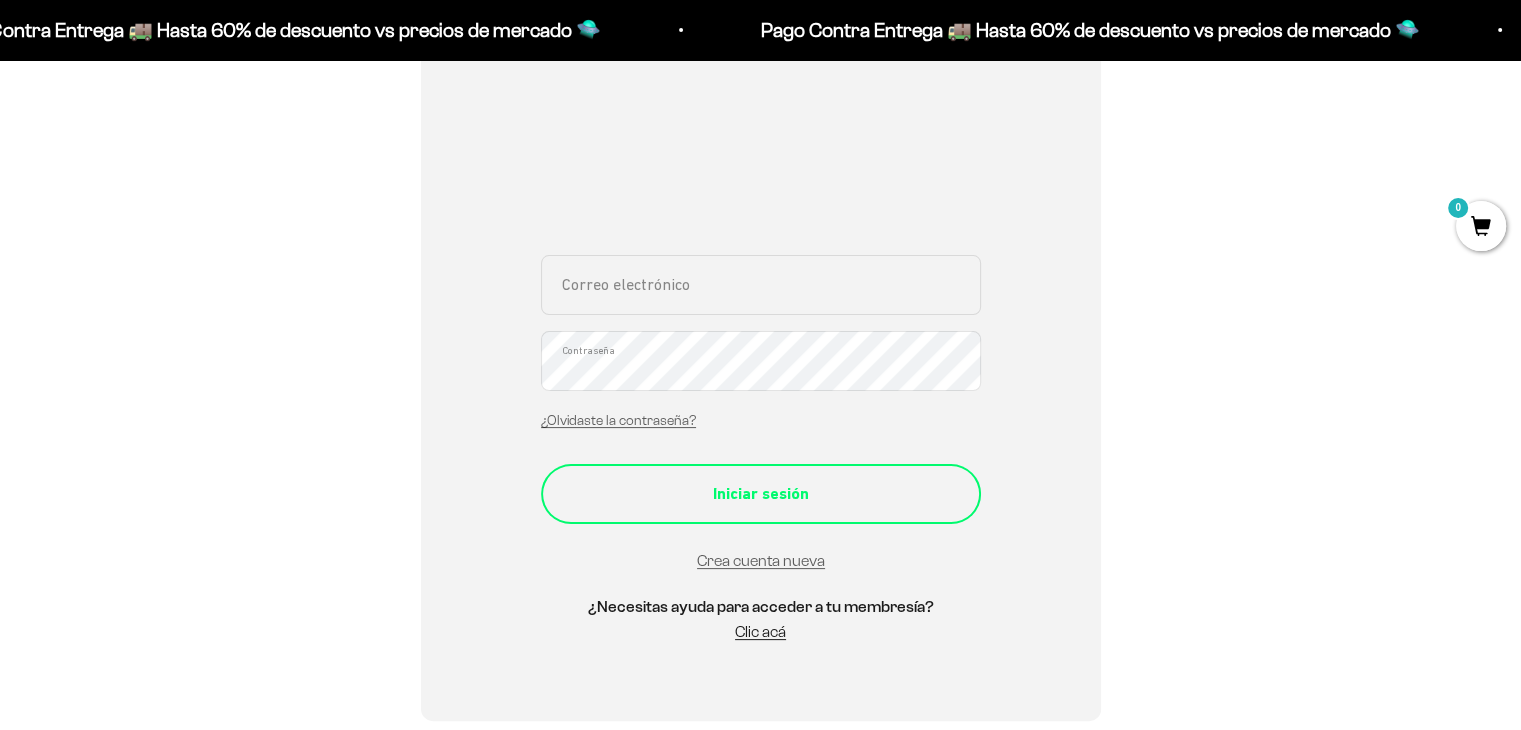 type on "[EMAIL_ADDRESS][DOMAIN_NAME]" 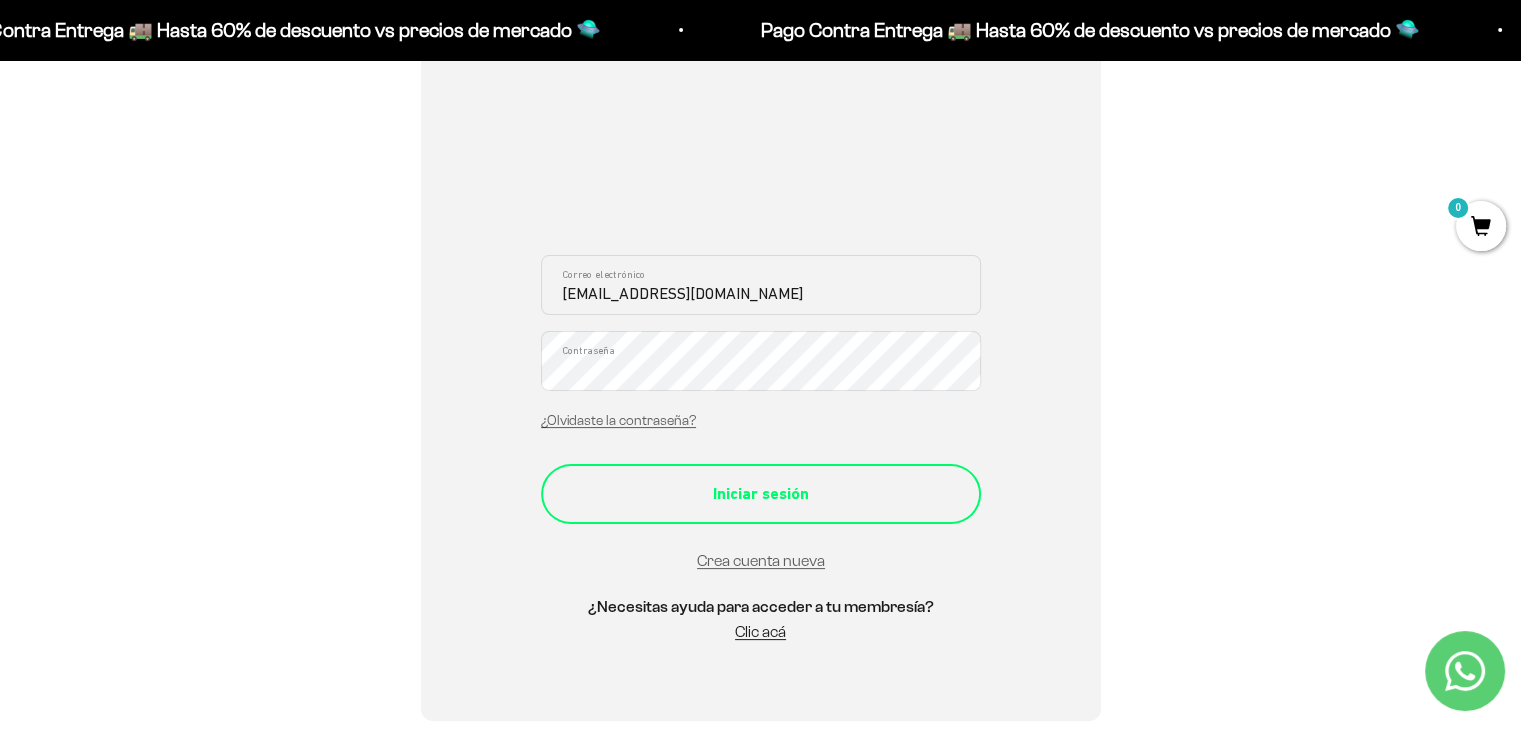 click on "Iniciar sesión" at bounding box center [761, 494] 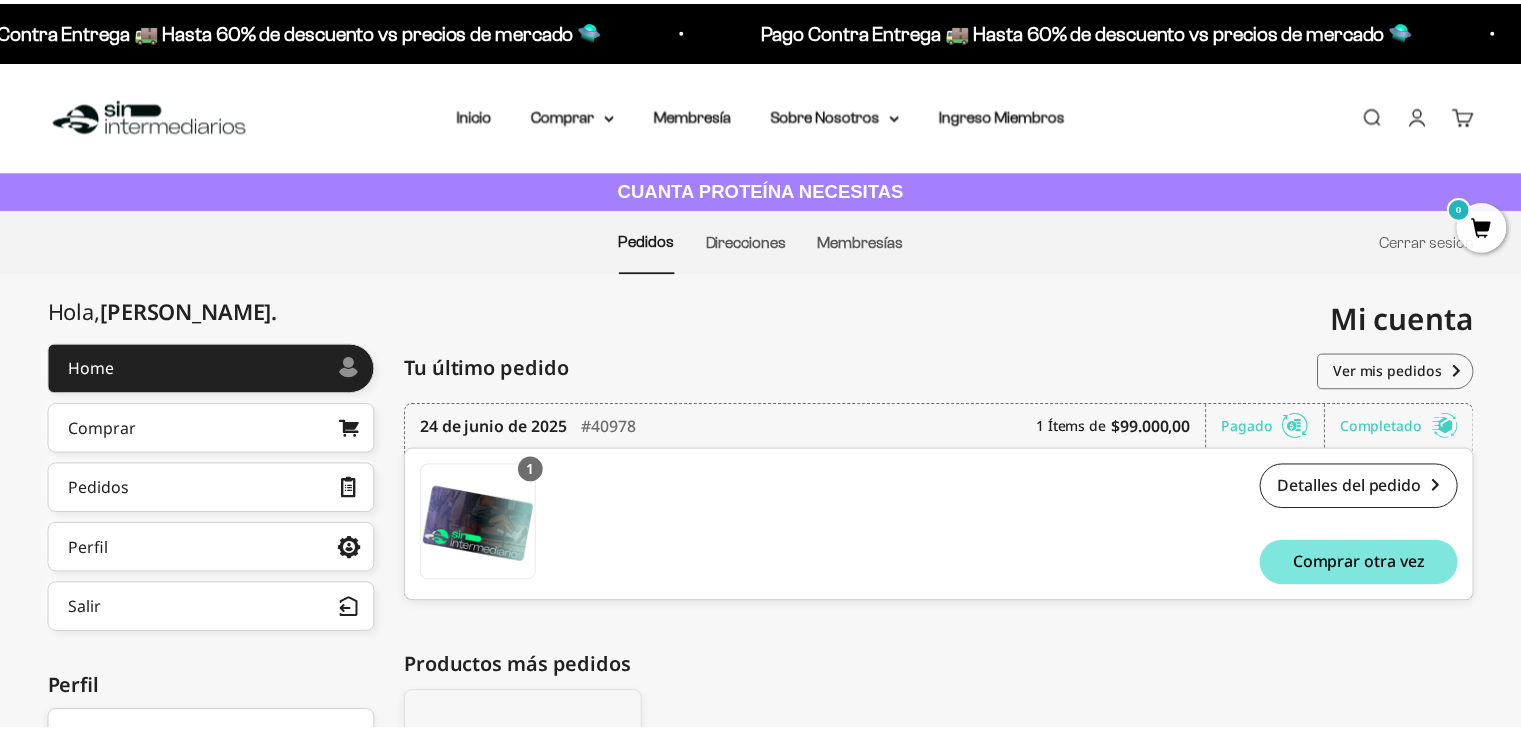 scroll, scrollTop: 0, scrollLeft: 0, axis: both 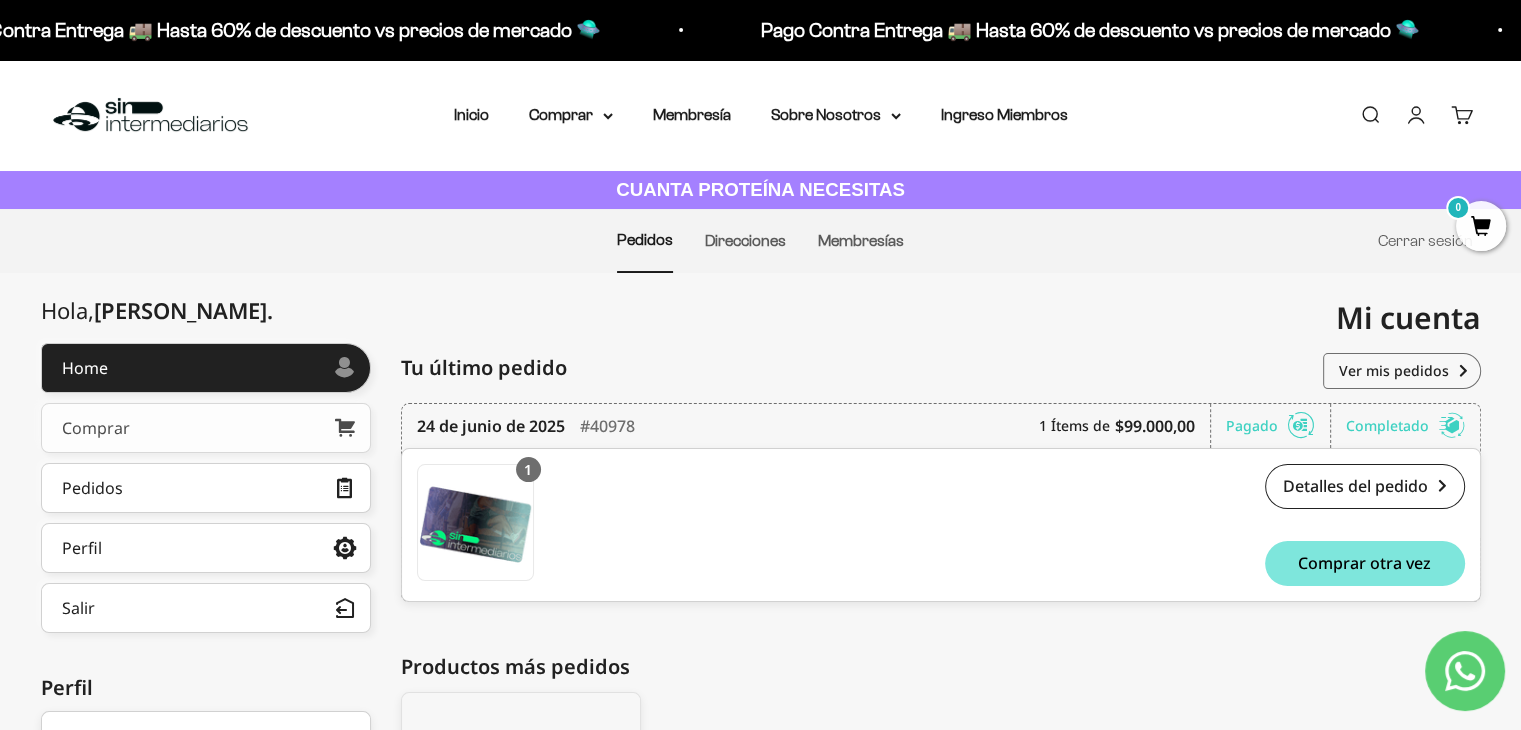 click on "Comprar" at bounding box center [206, 428] 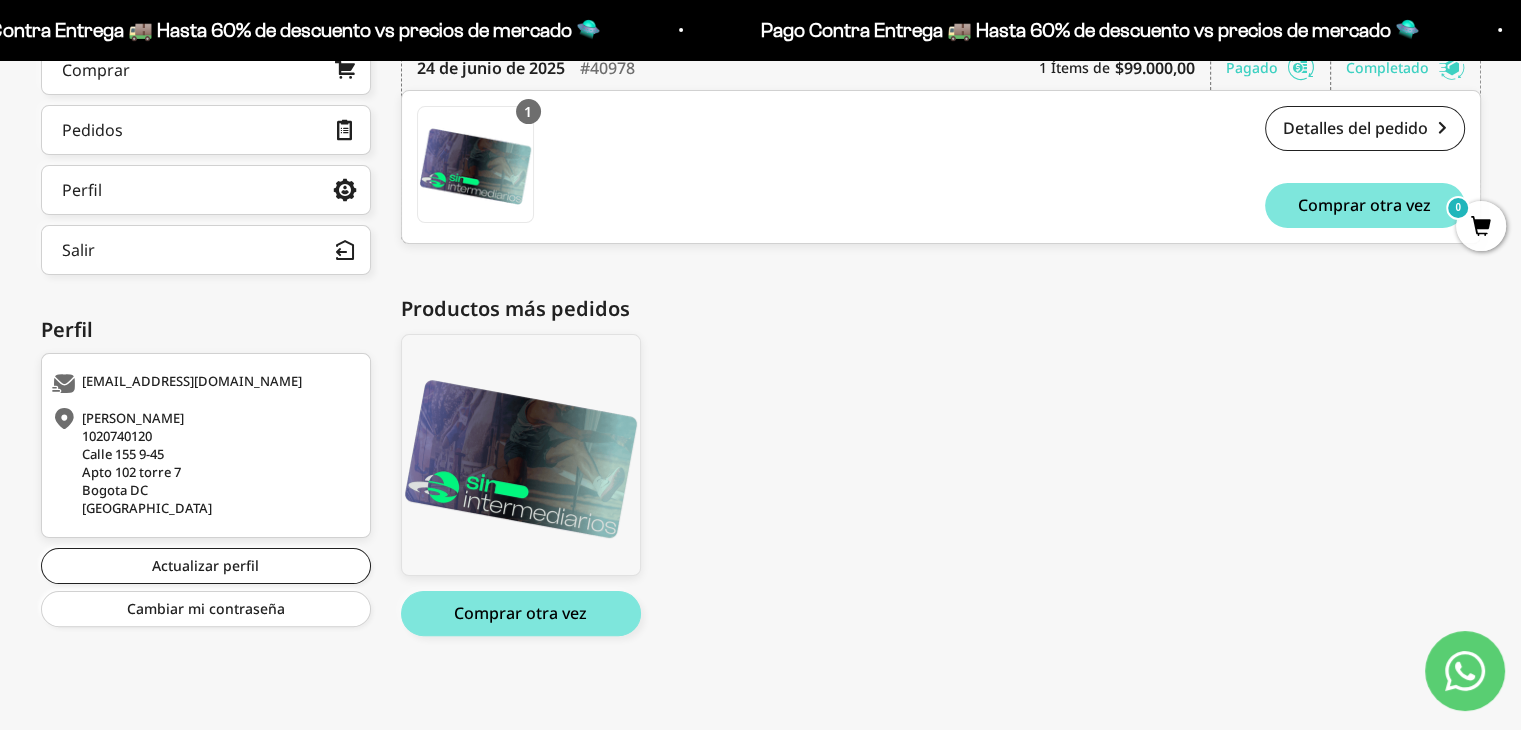 scroll, scrollTop: 0, scrollLeft: 0, axis: both 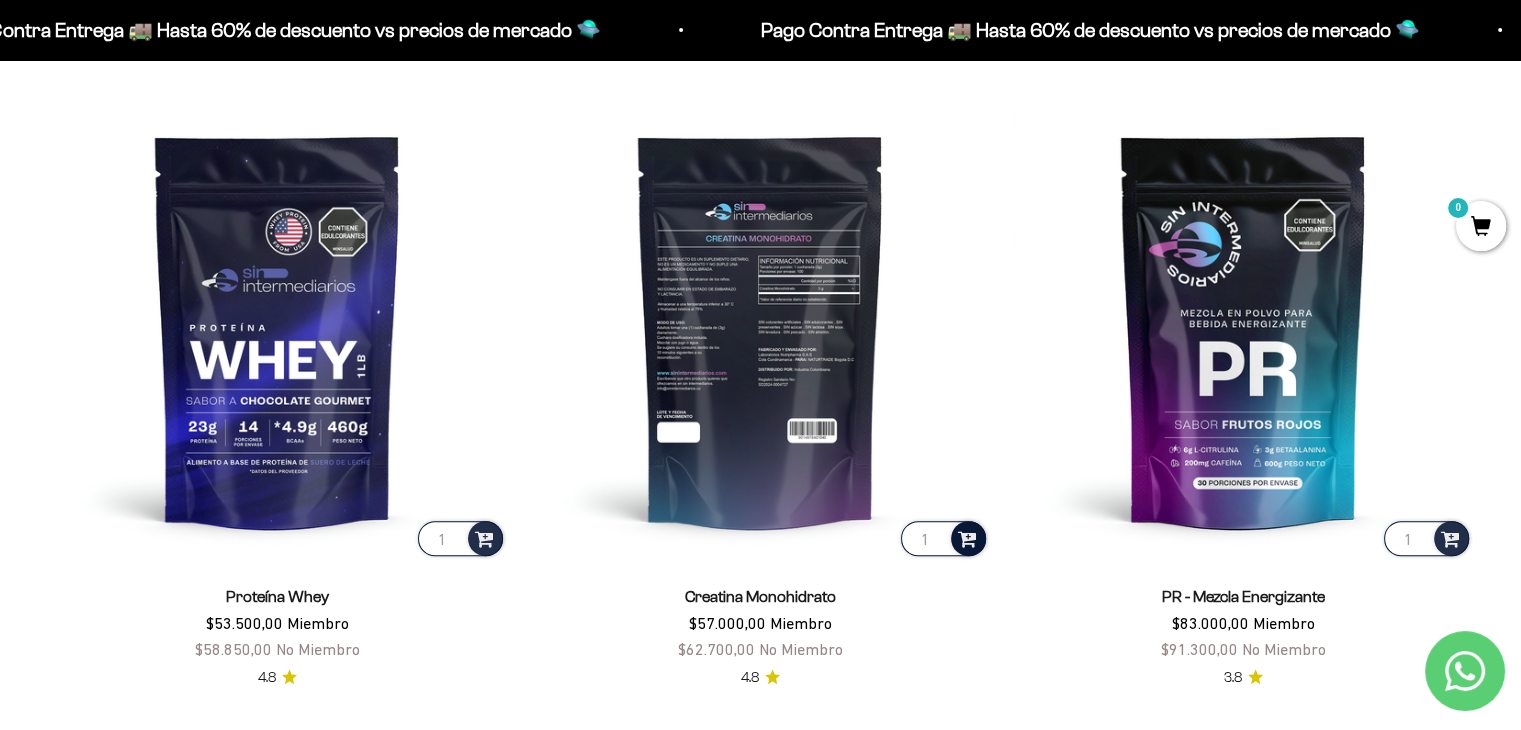 click at bounding box center (967, 537) 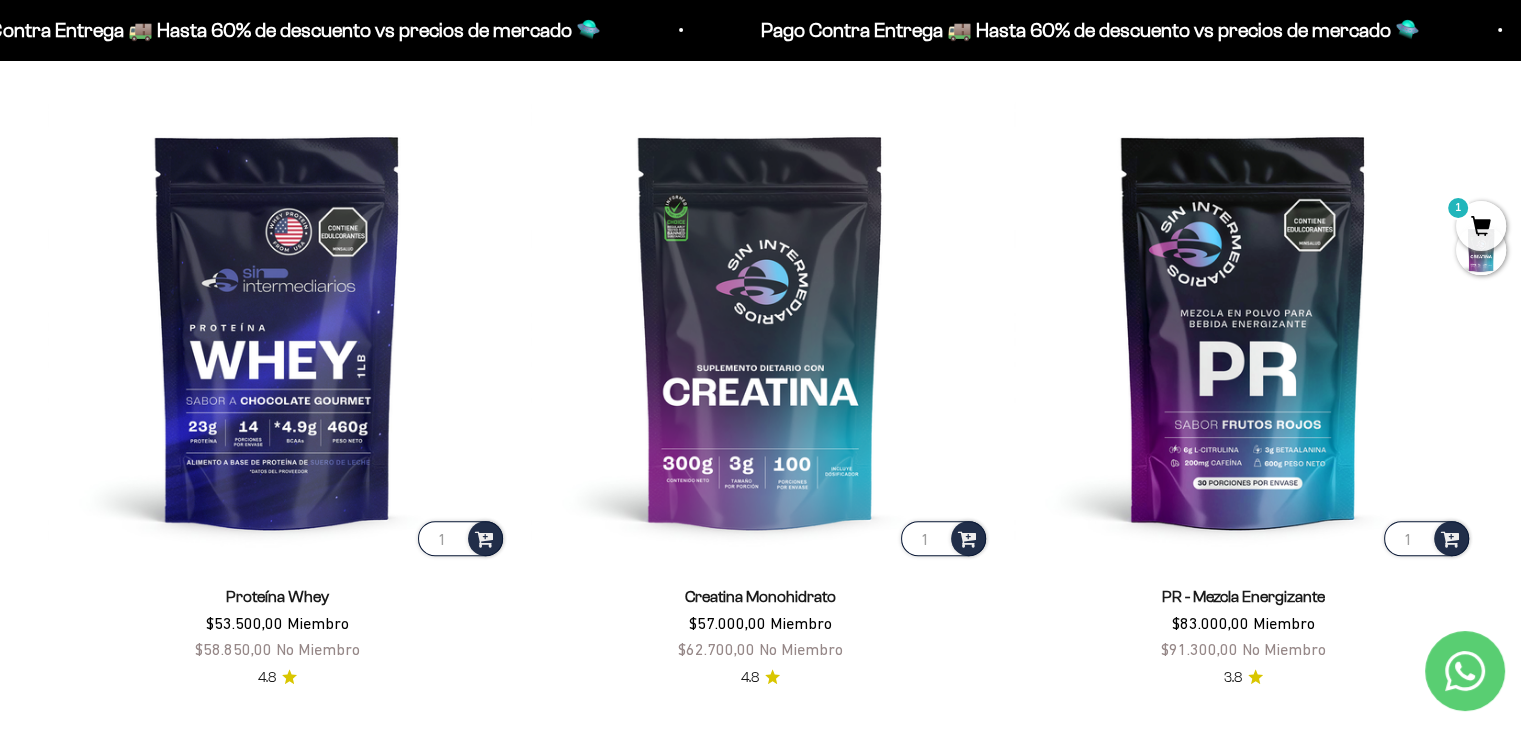 click on "1" at bounding box center (1481, 226) 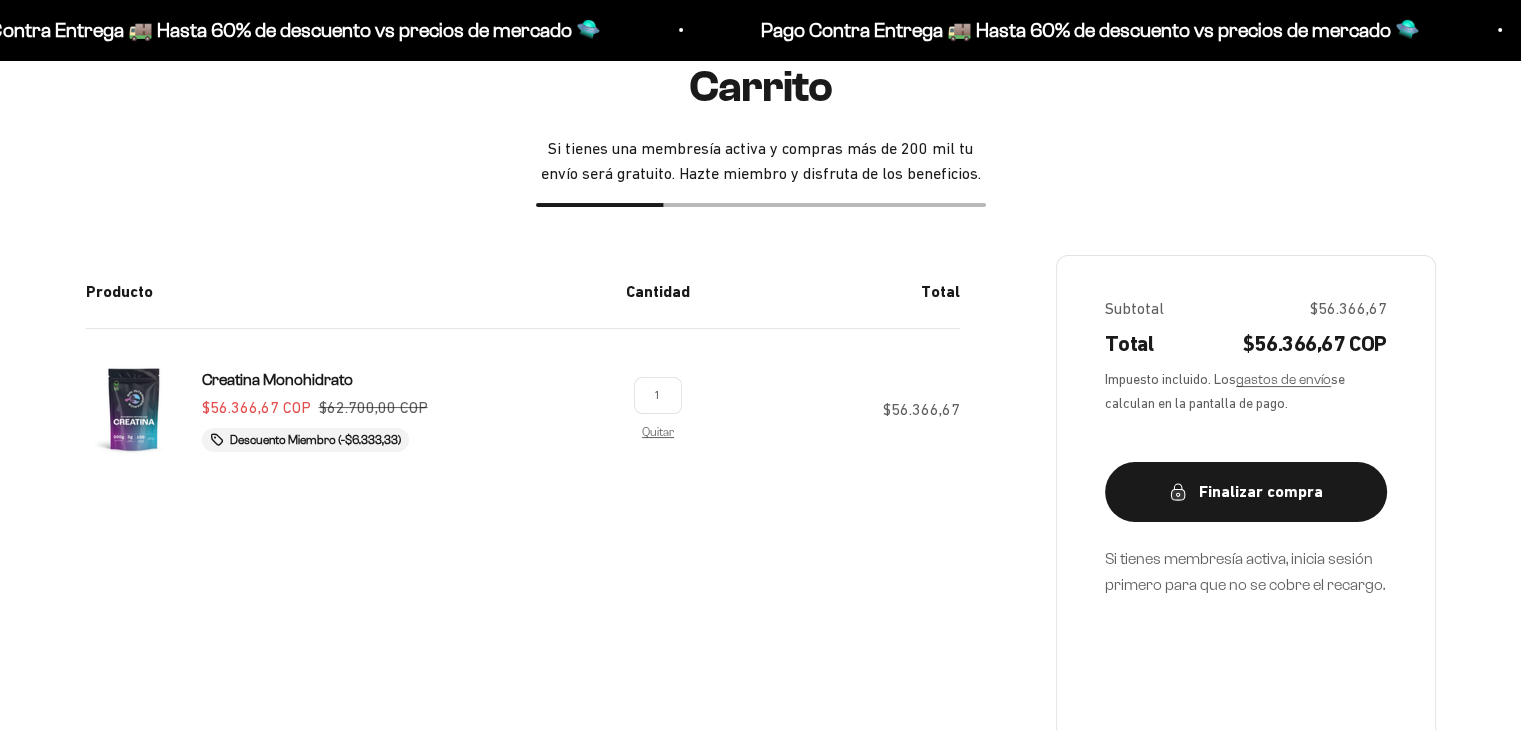 scroll, scrollTop: 211, scrollLeft: 0, axis: vertical 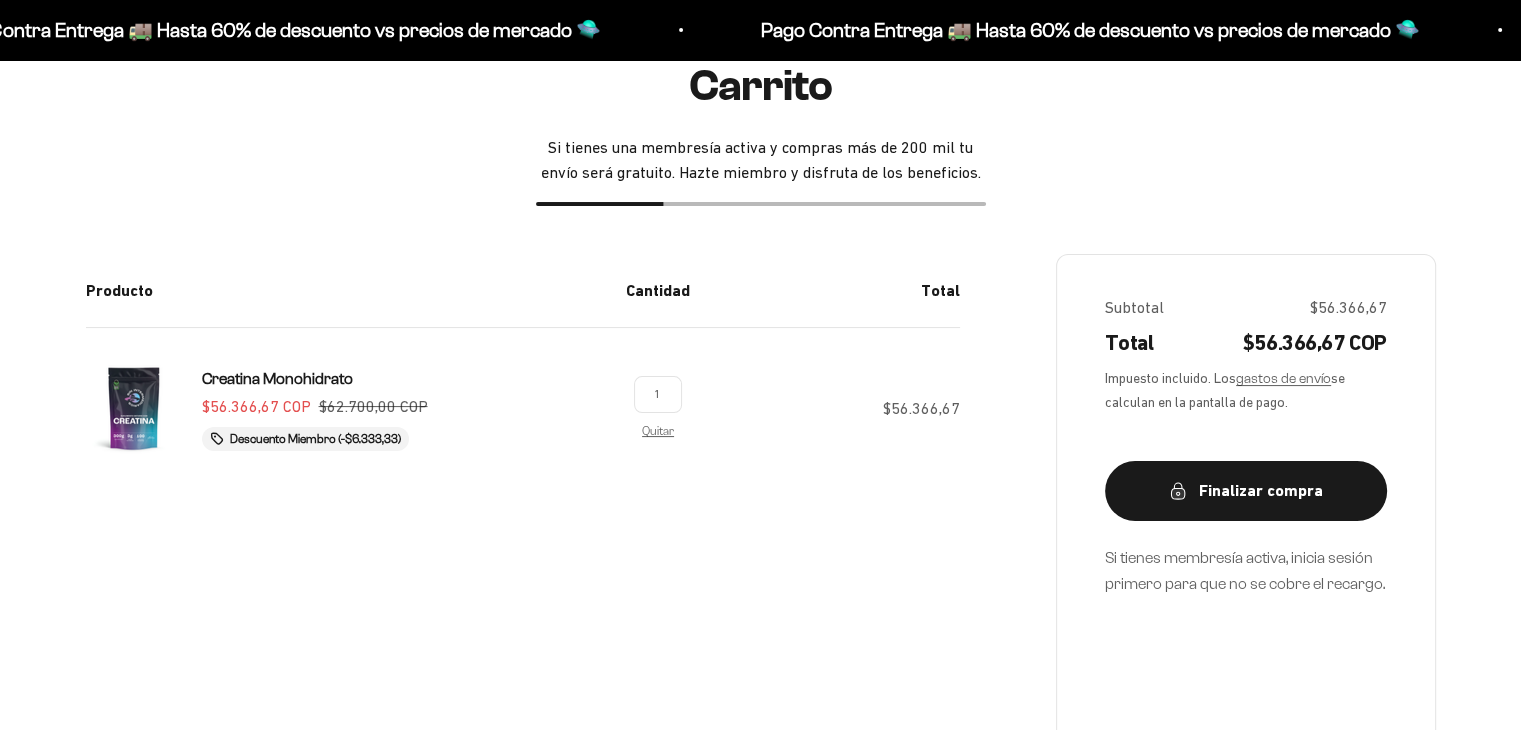 click on "1" at bounding box center (658, 394) 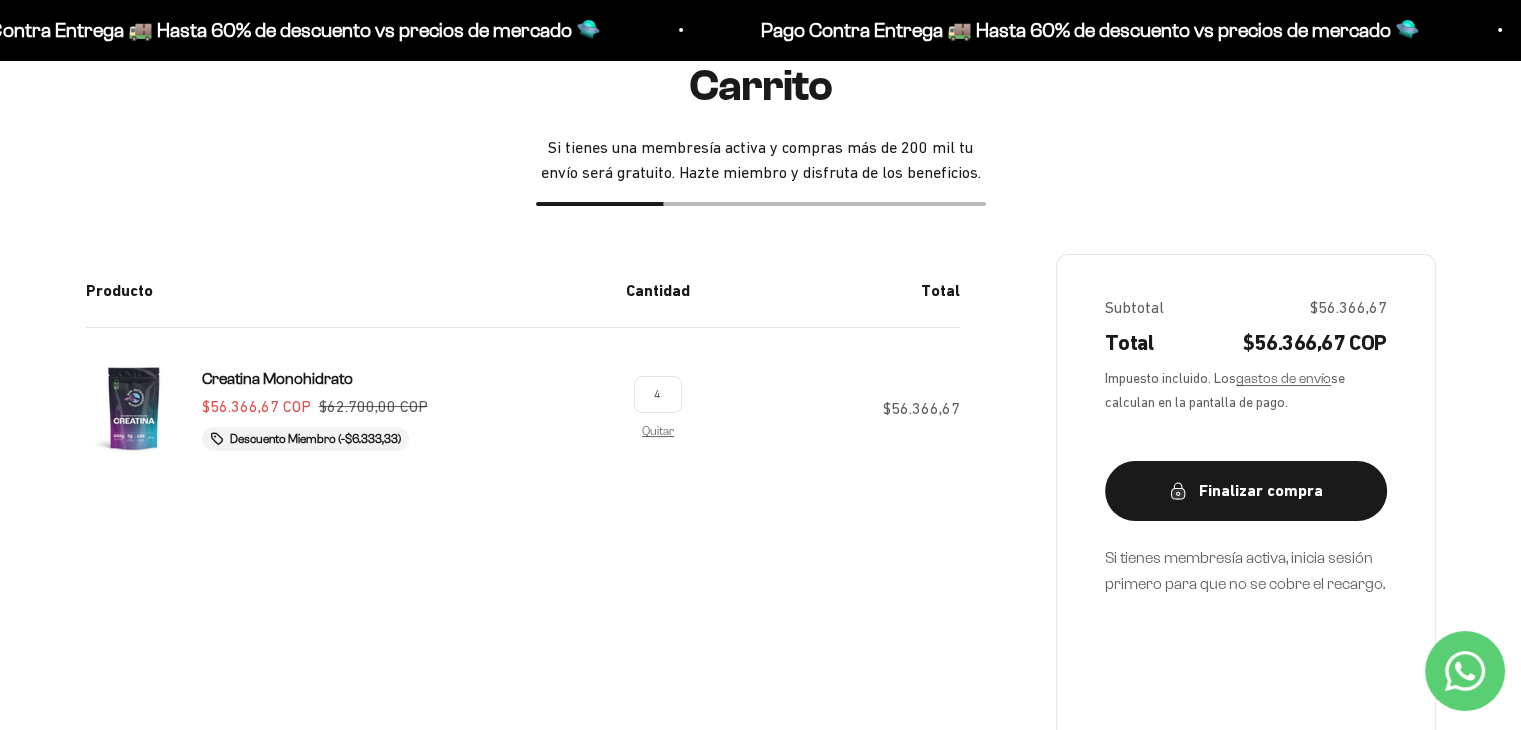 type on "4" 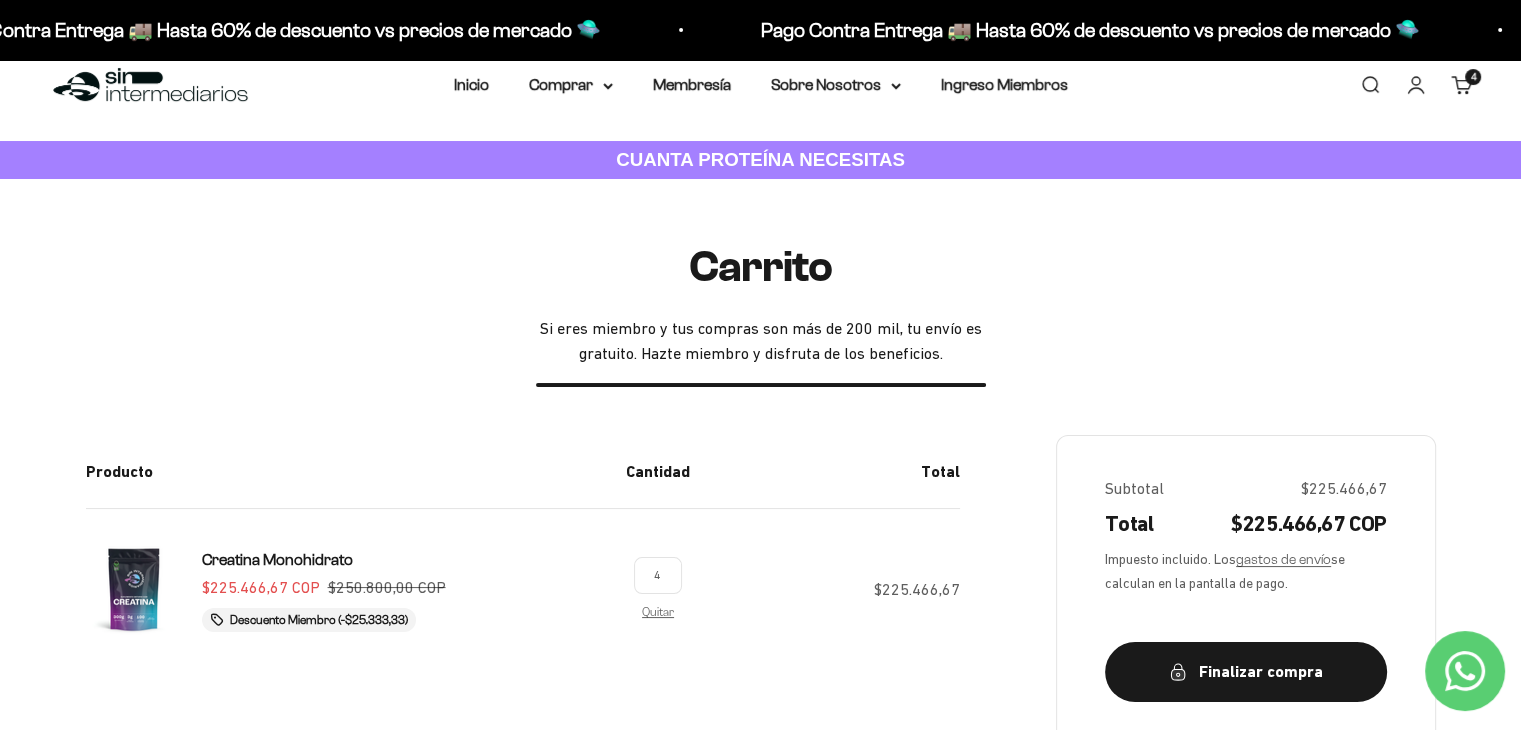 scroll, scrollTop: 29, scrollLeft: 0, axis: vertical 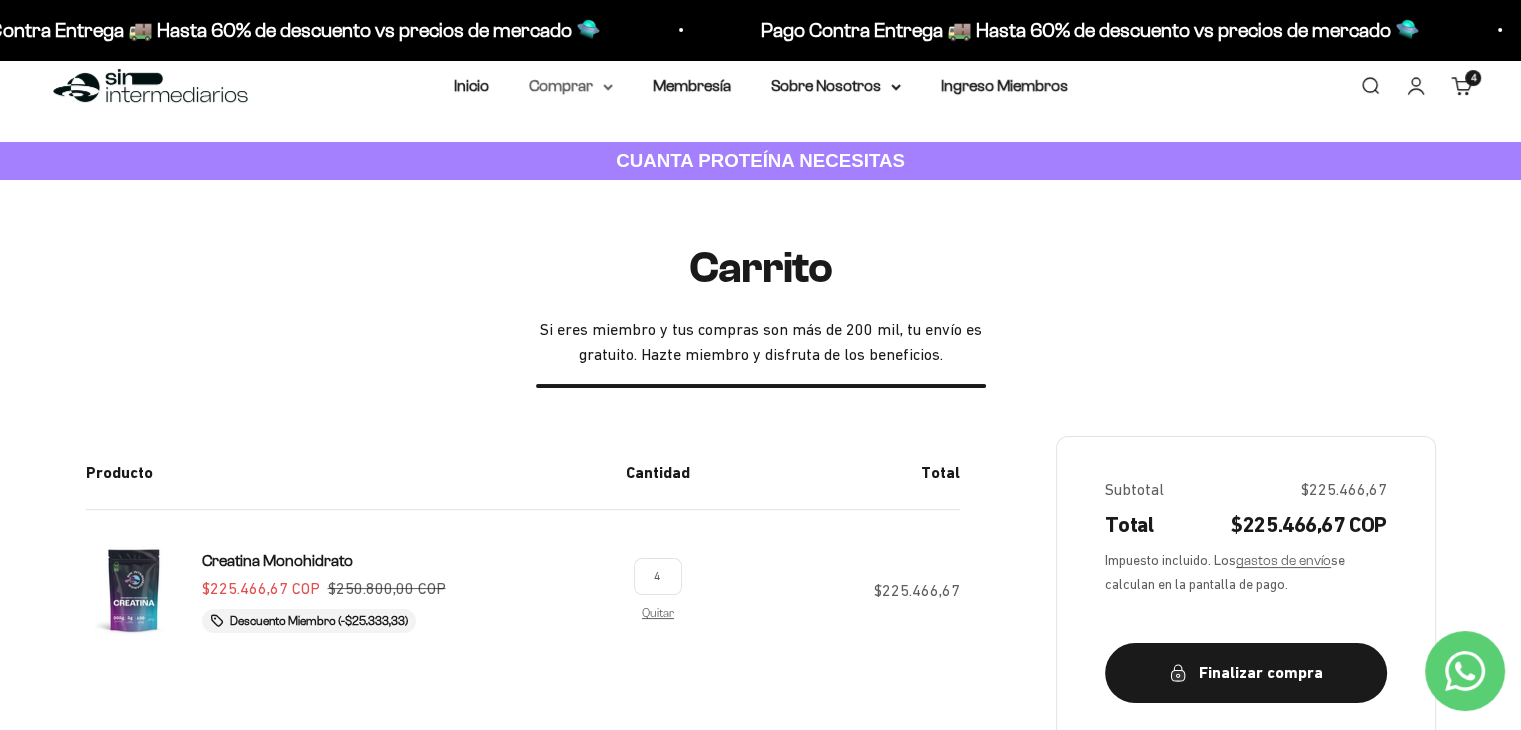 click on "Comprar" at bounding box center [571, 86] 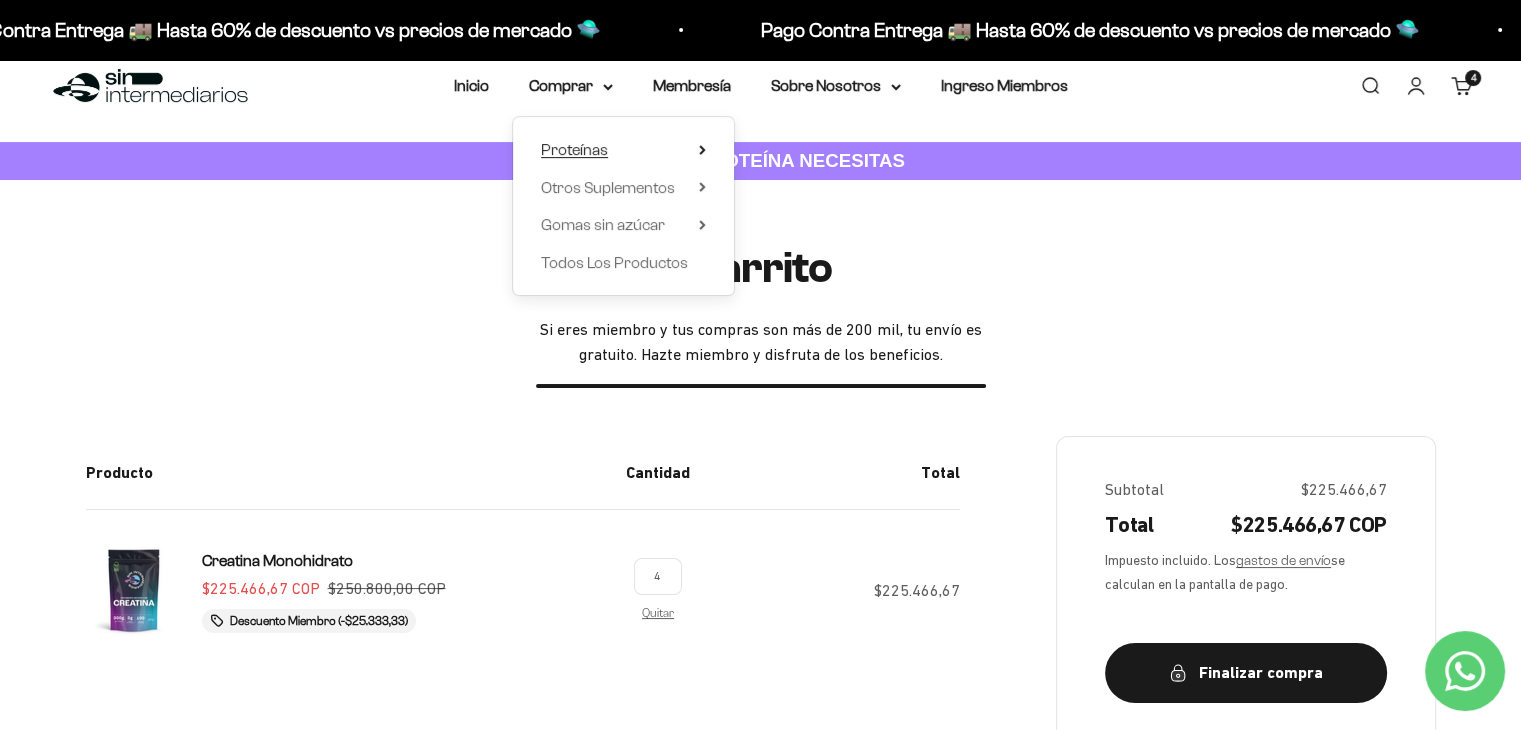 click on "Proteínas" at bounding box center (574, 149) 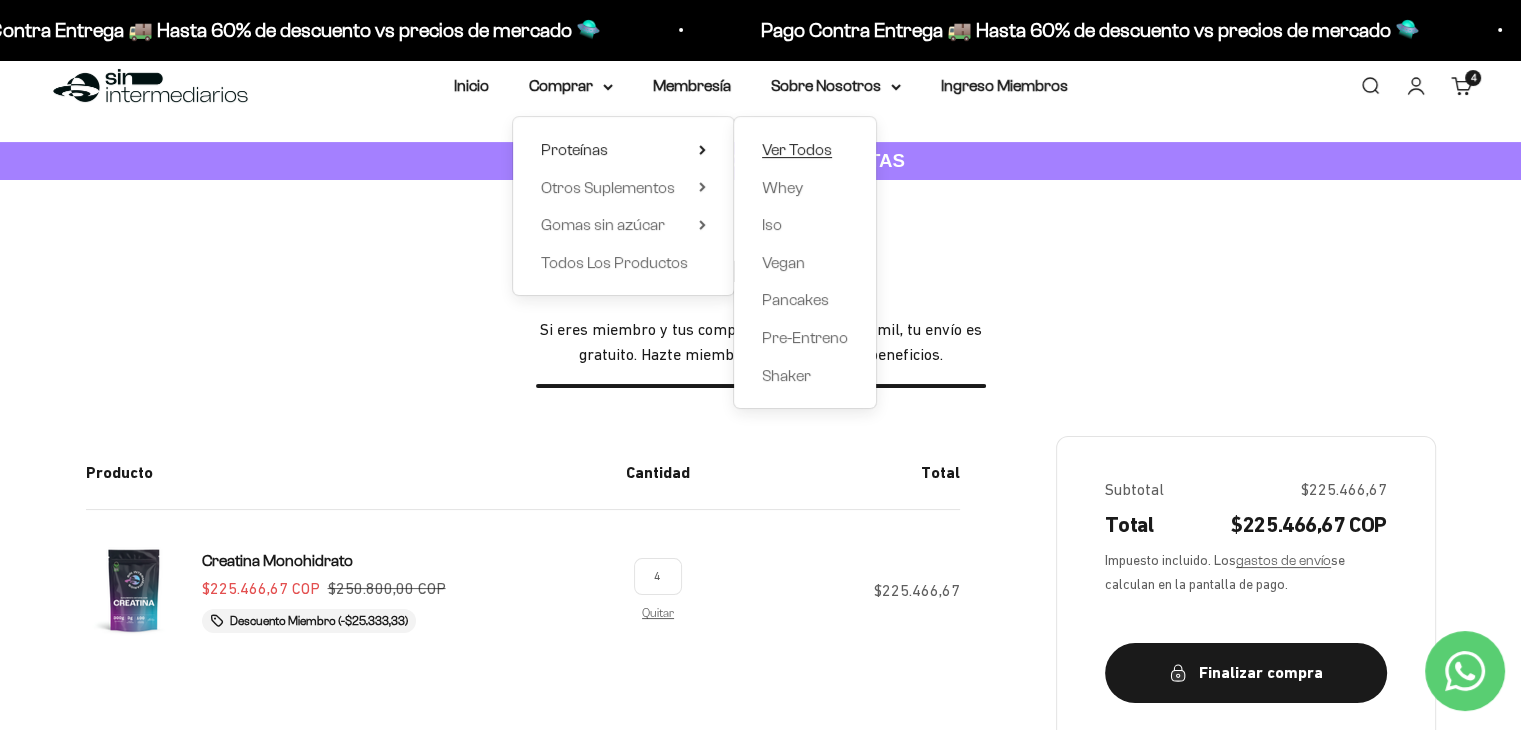click on "Ver Todos" at bounding box center (797, 149) 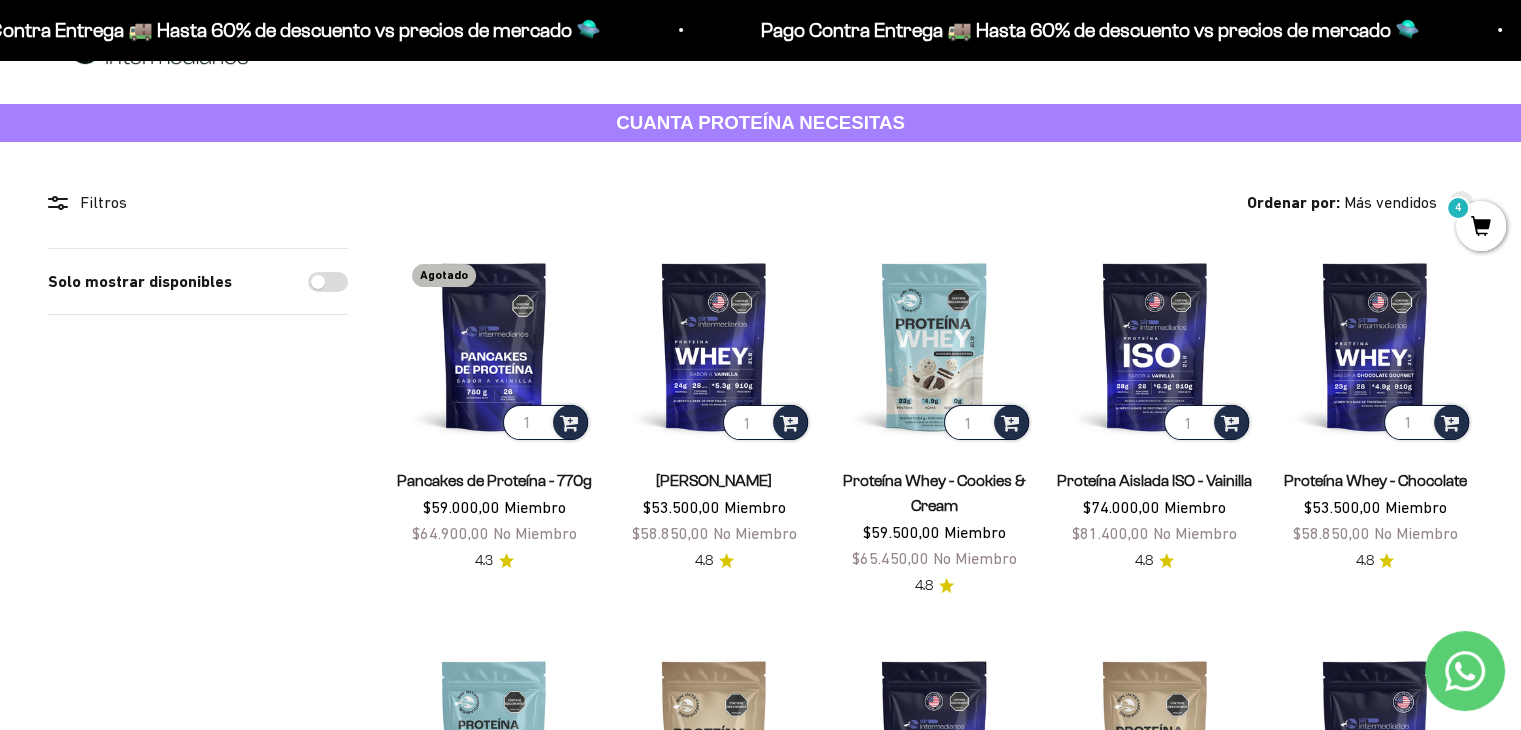 scroll, scrollTop: 68, scrollLeft: 0, axis: vertical 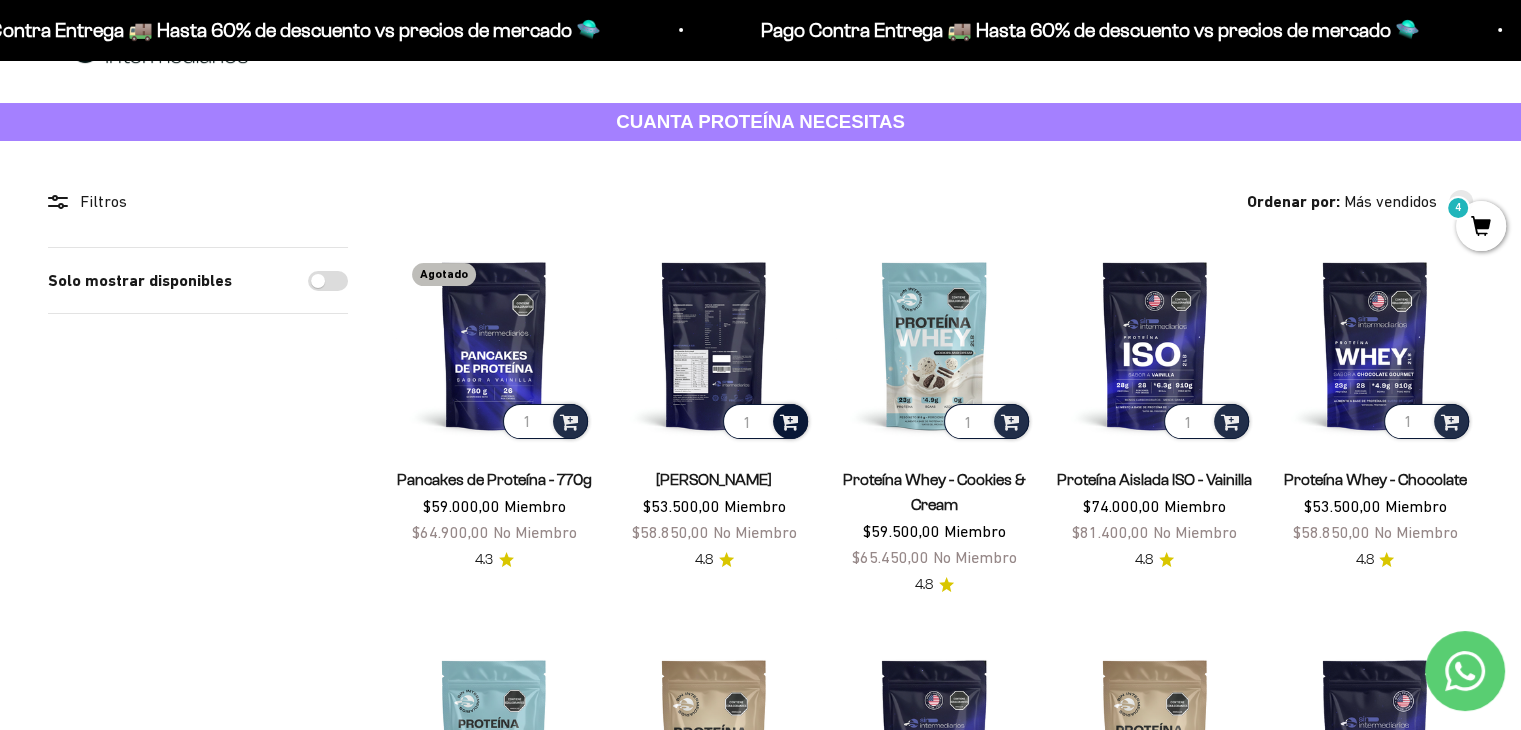 click at bounding box center [789, 420] 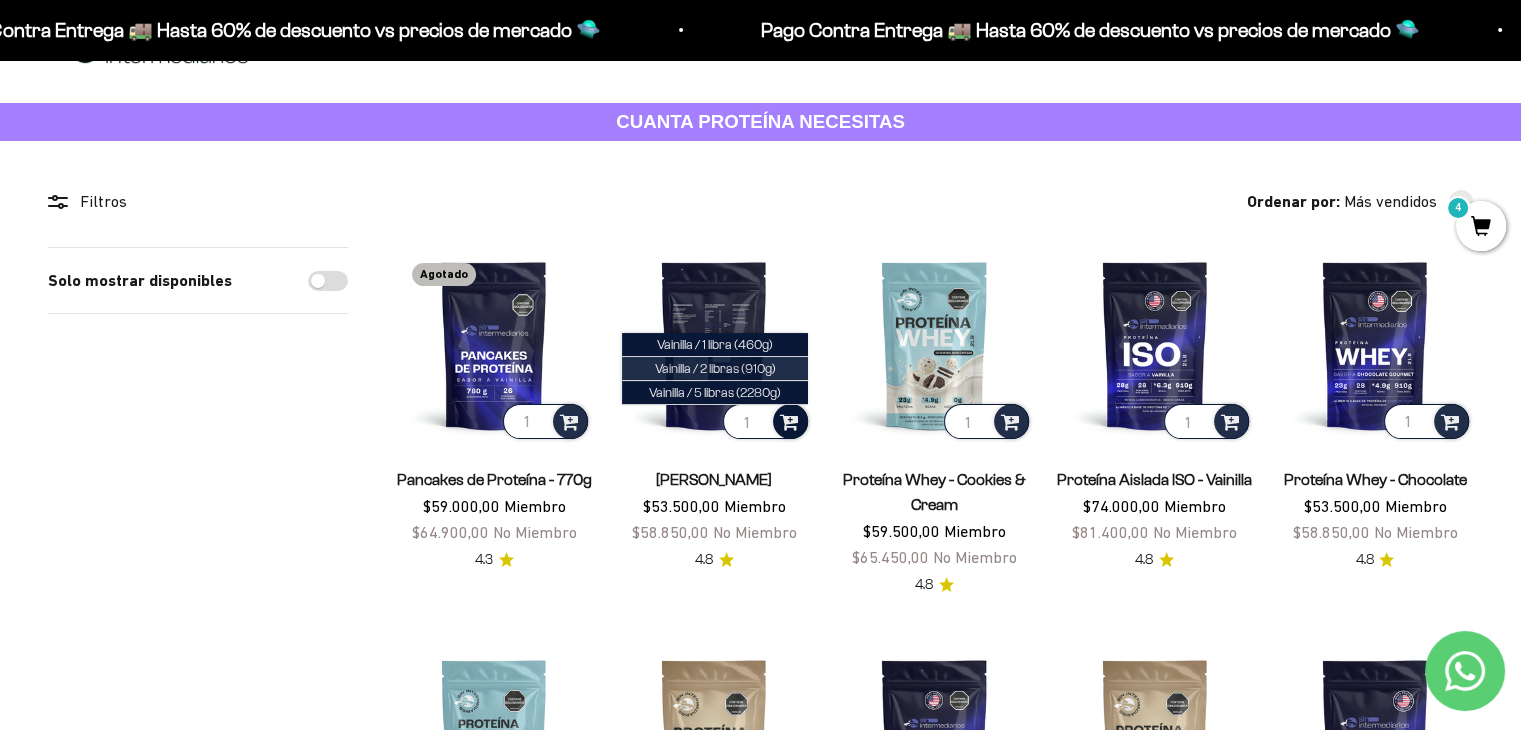 click on "Vainilla / 2 libras (910g)" at bounding box center (715, 368) 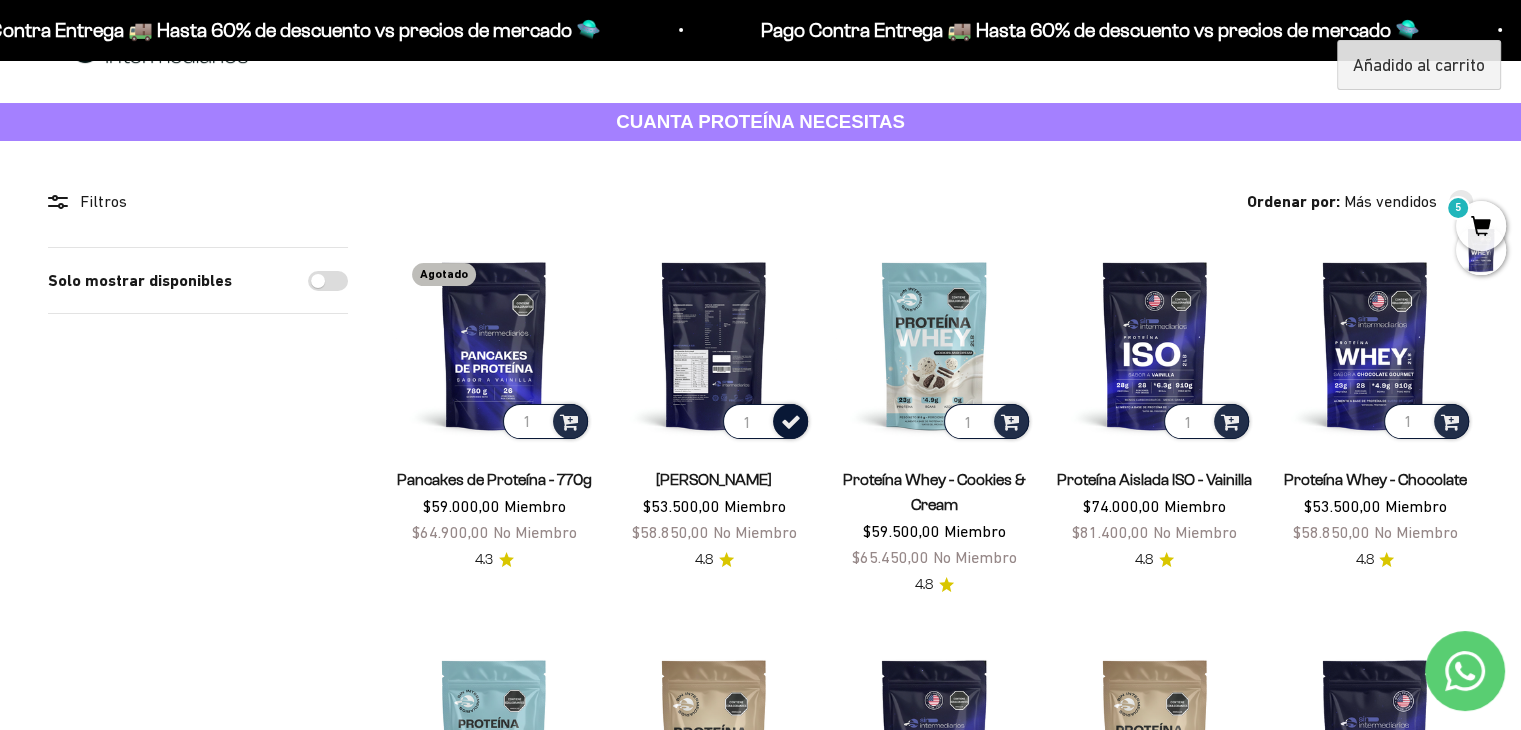 click at bounding box center (791, 420) 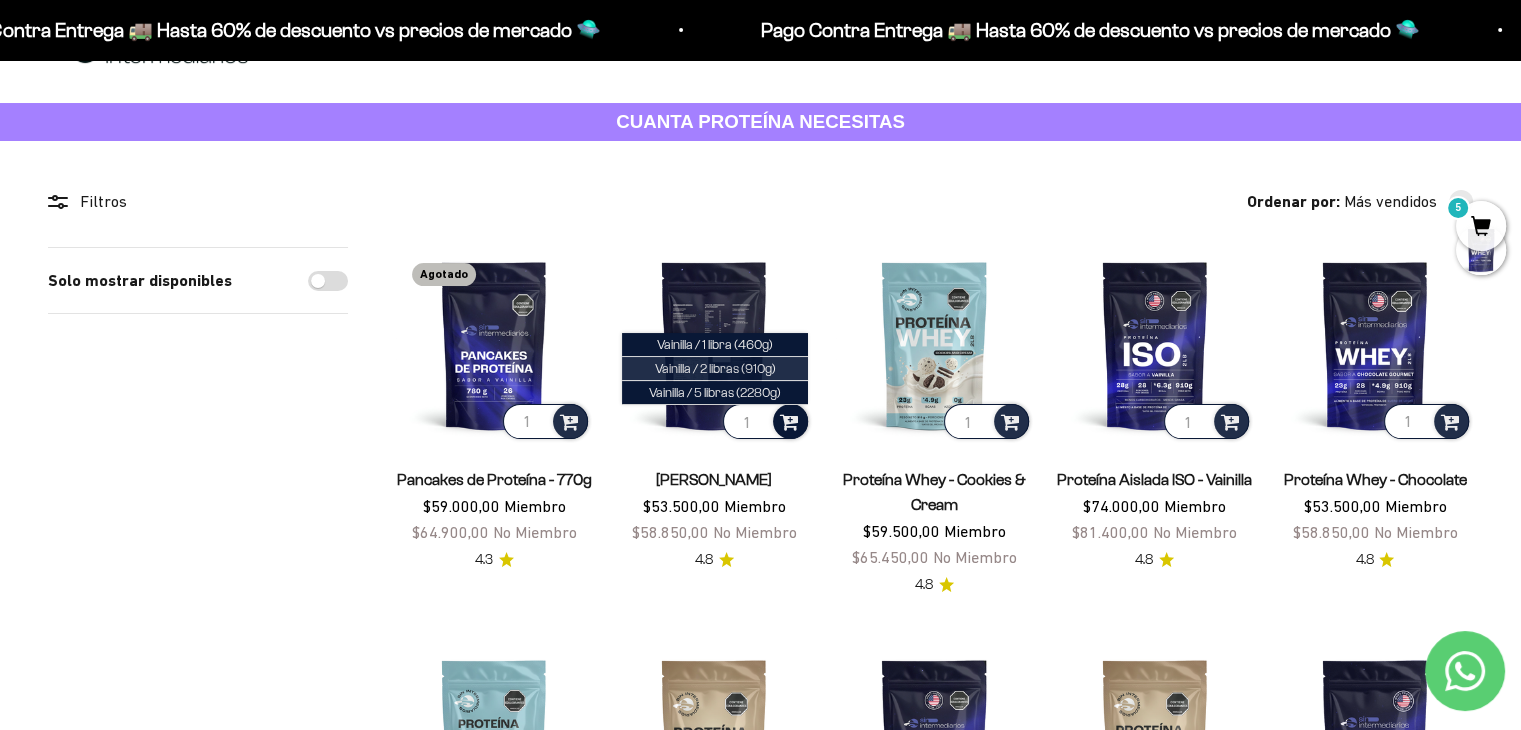 click on "Vainilla / 2 libras (910g)" at bounding box center [715, 368] 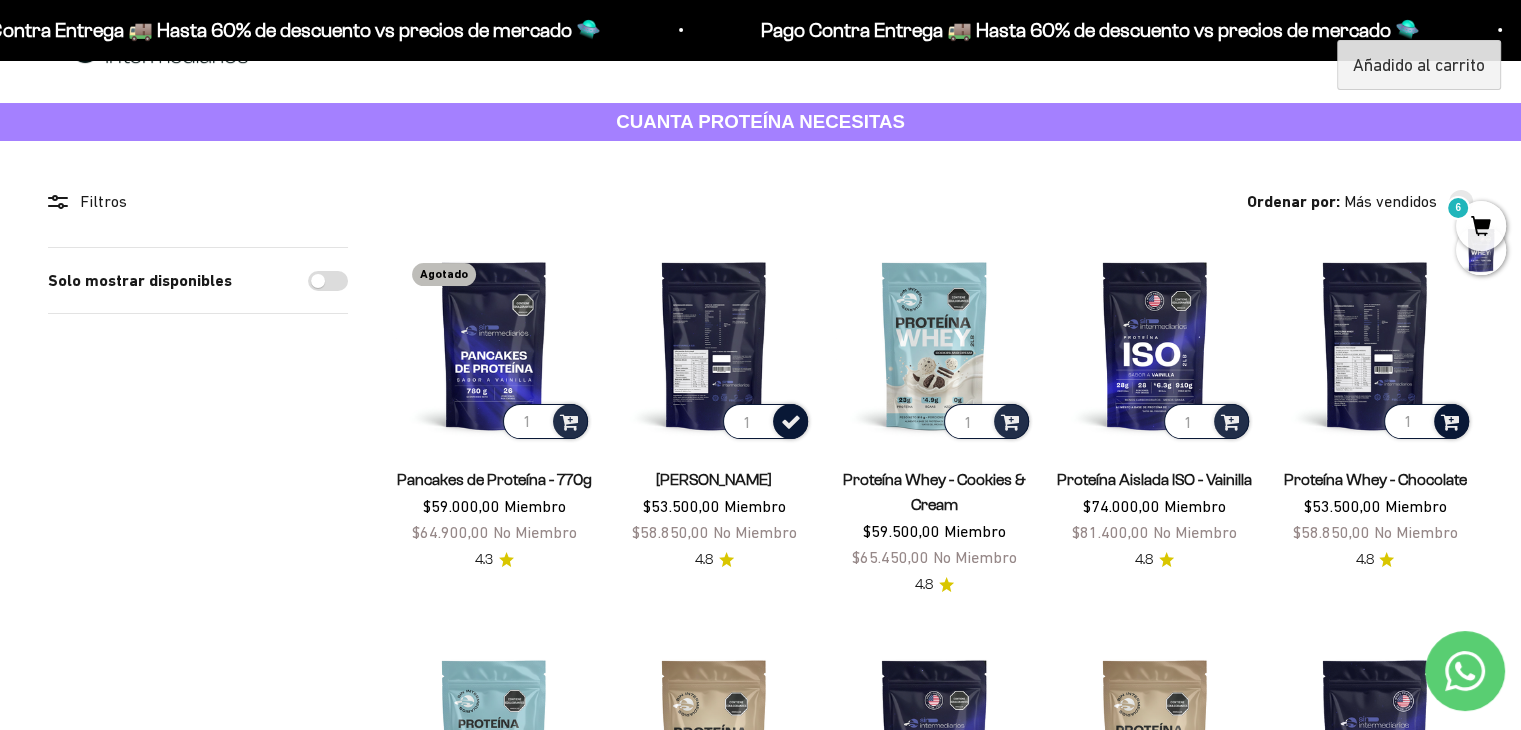 click at bounding box center (1450, 420) 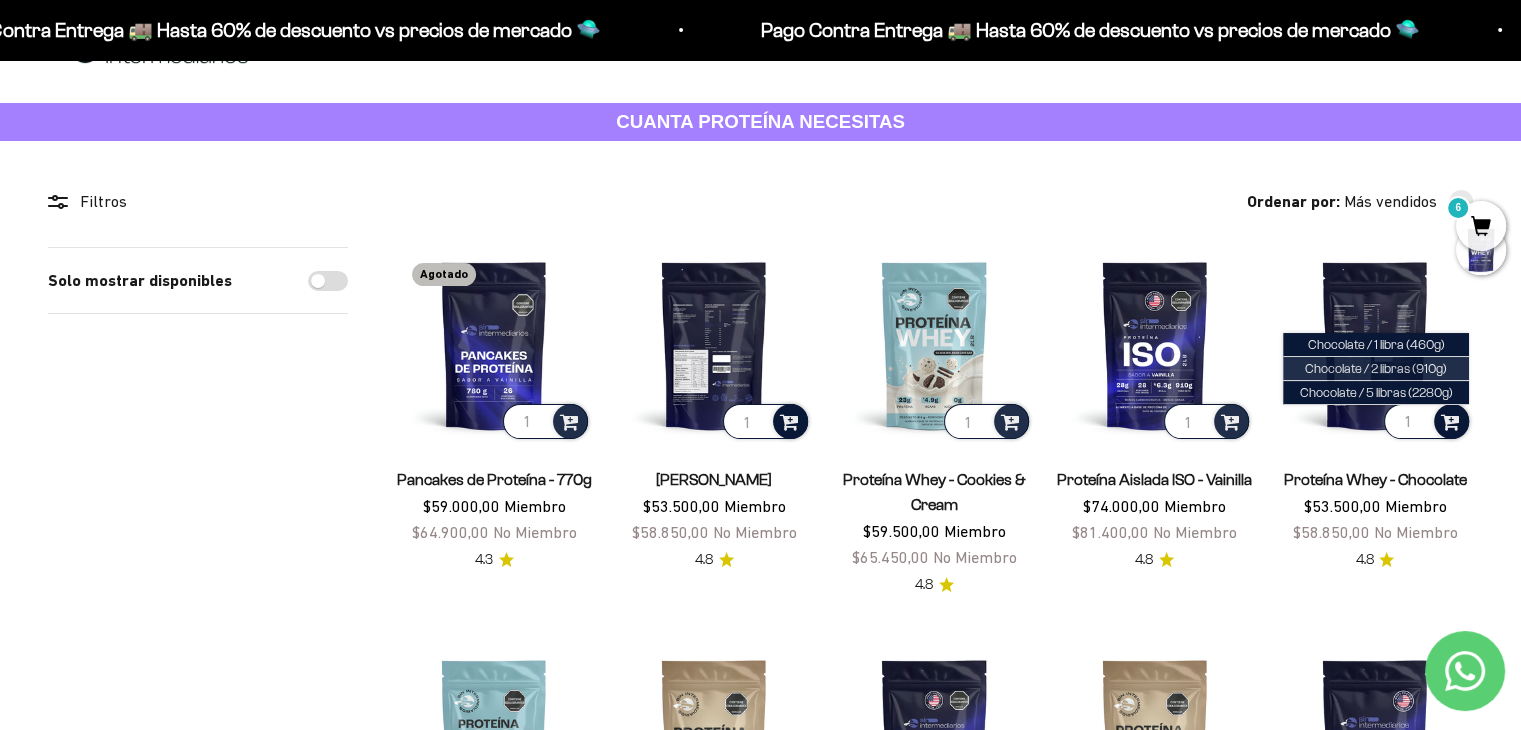 click on "Chocolate / 2 libras (910g)" at bounding box center [1376, 368] 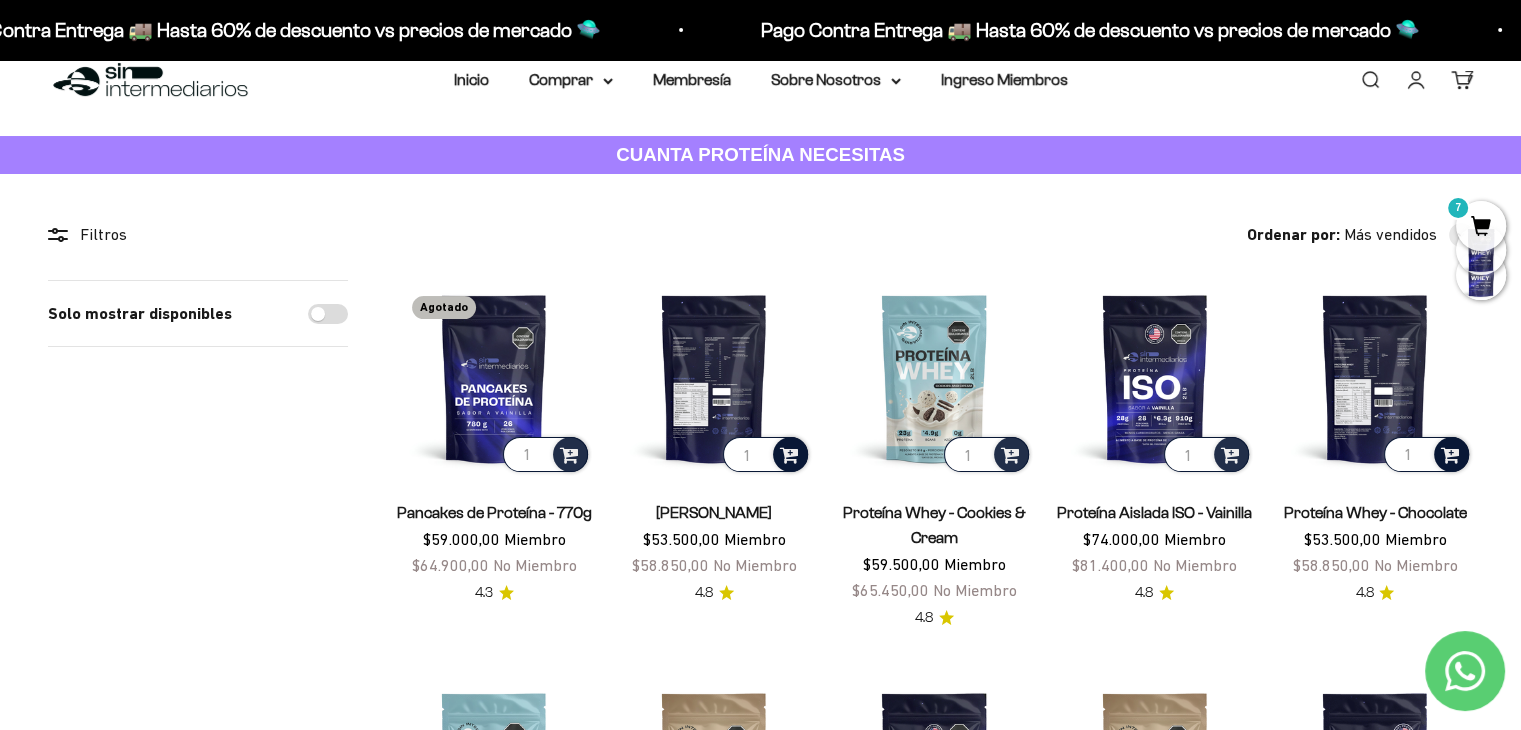 scroll, scrollTop: 0, scrollLeft: 0, axis: both 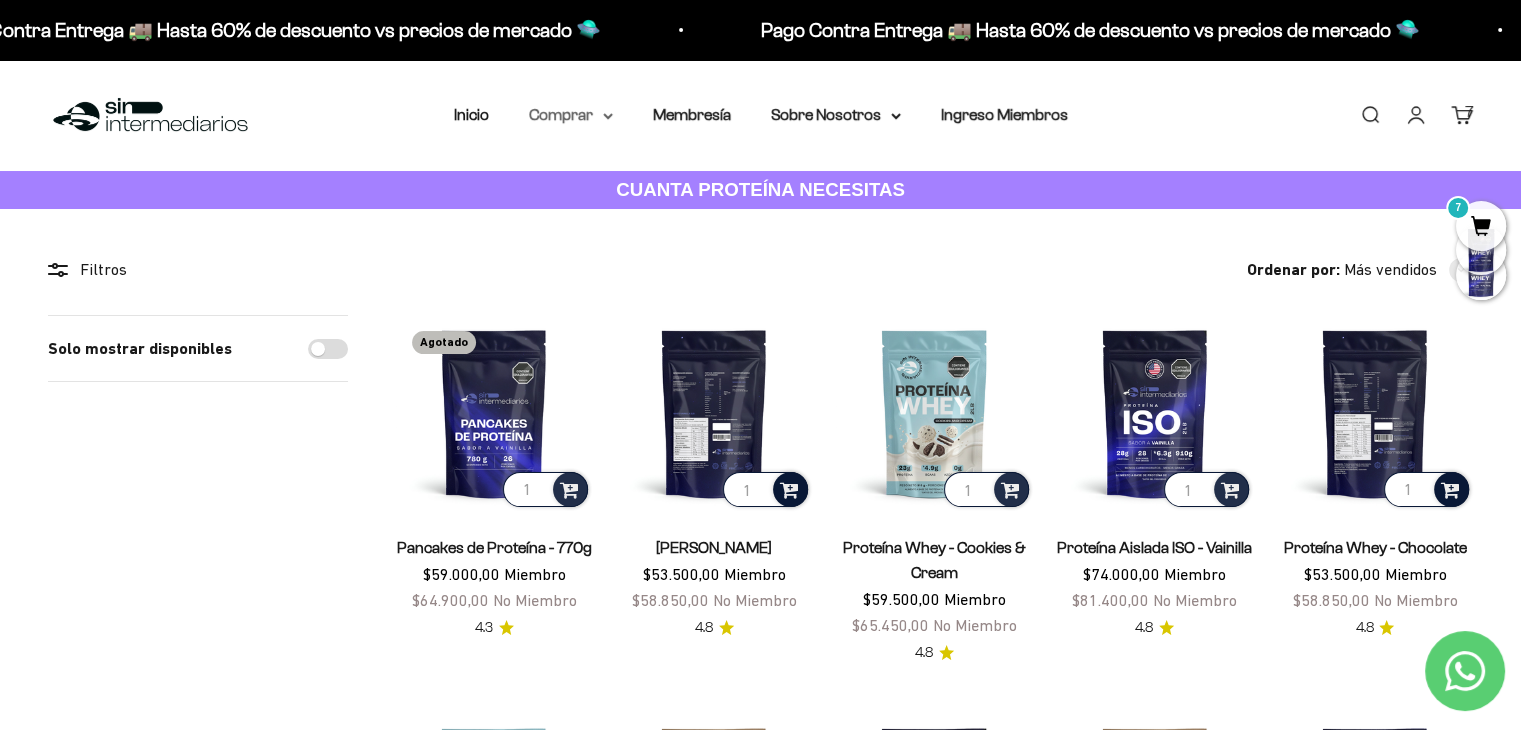 click 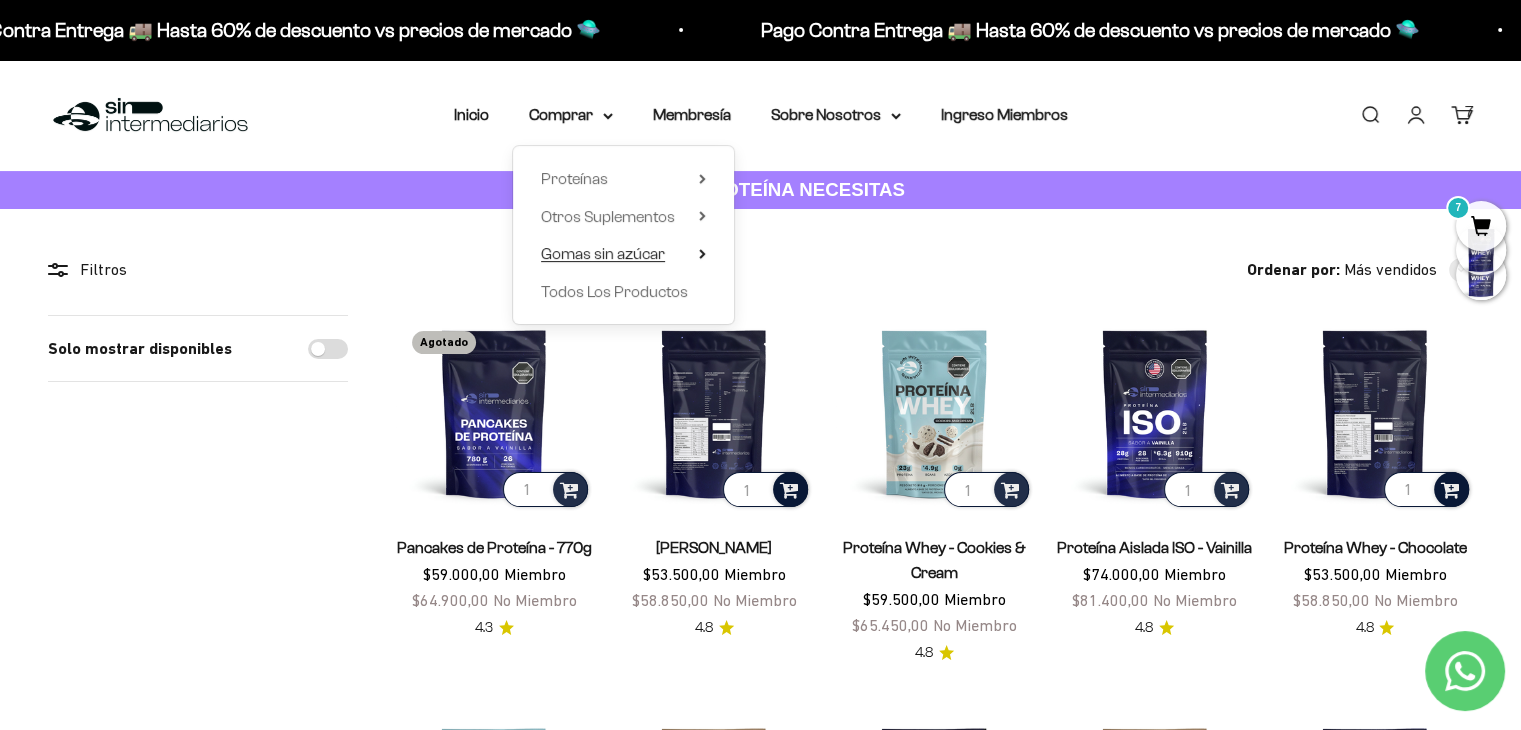 click on "Gomas sin azúcar" at bounding box center [603, 253] 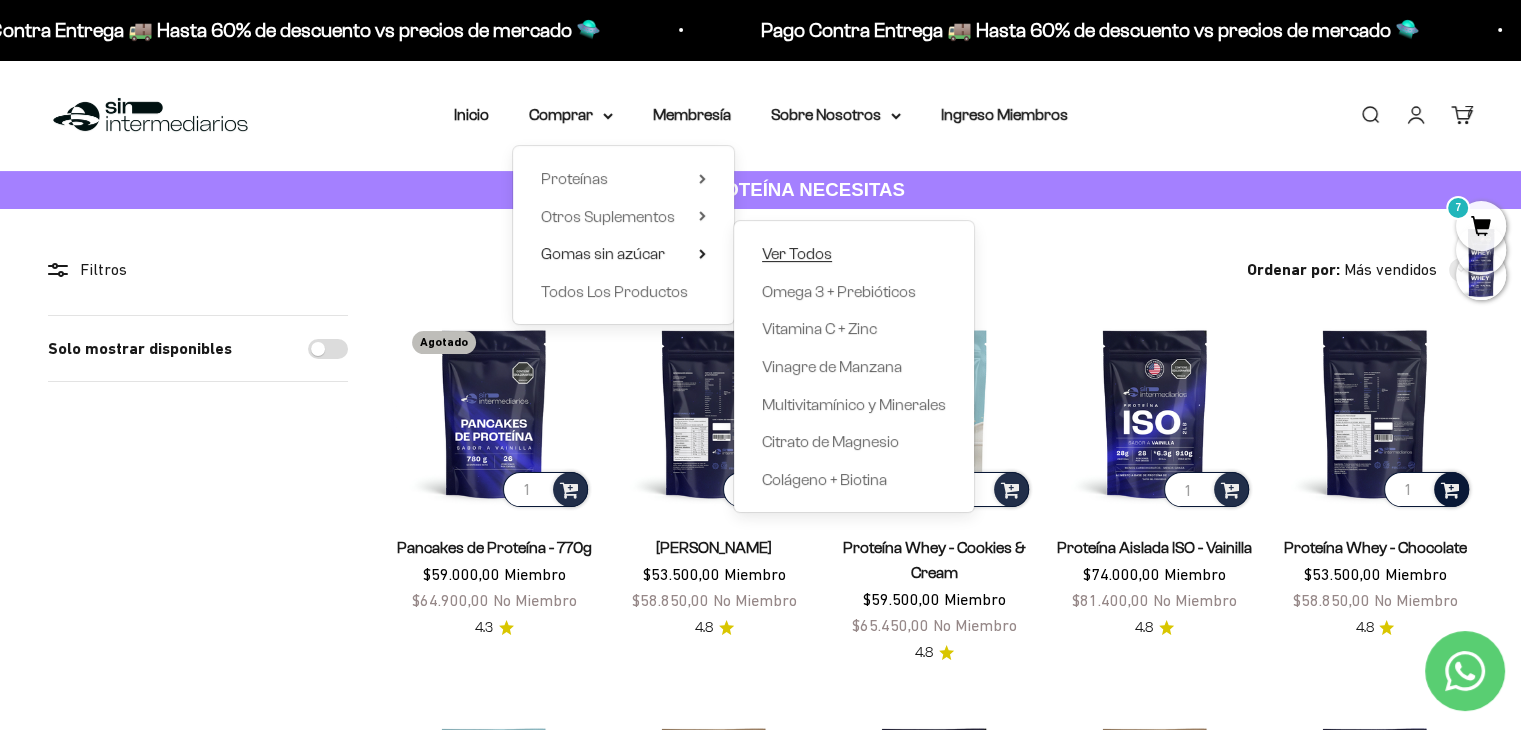 click on "Ver Todos" at bounding box center (797, 253) 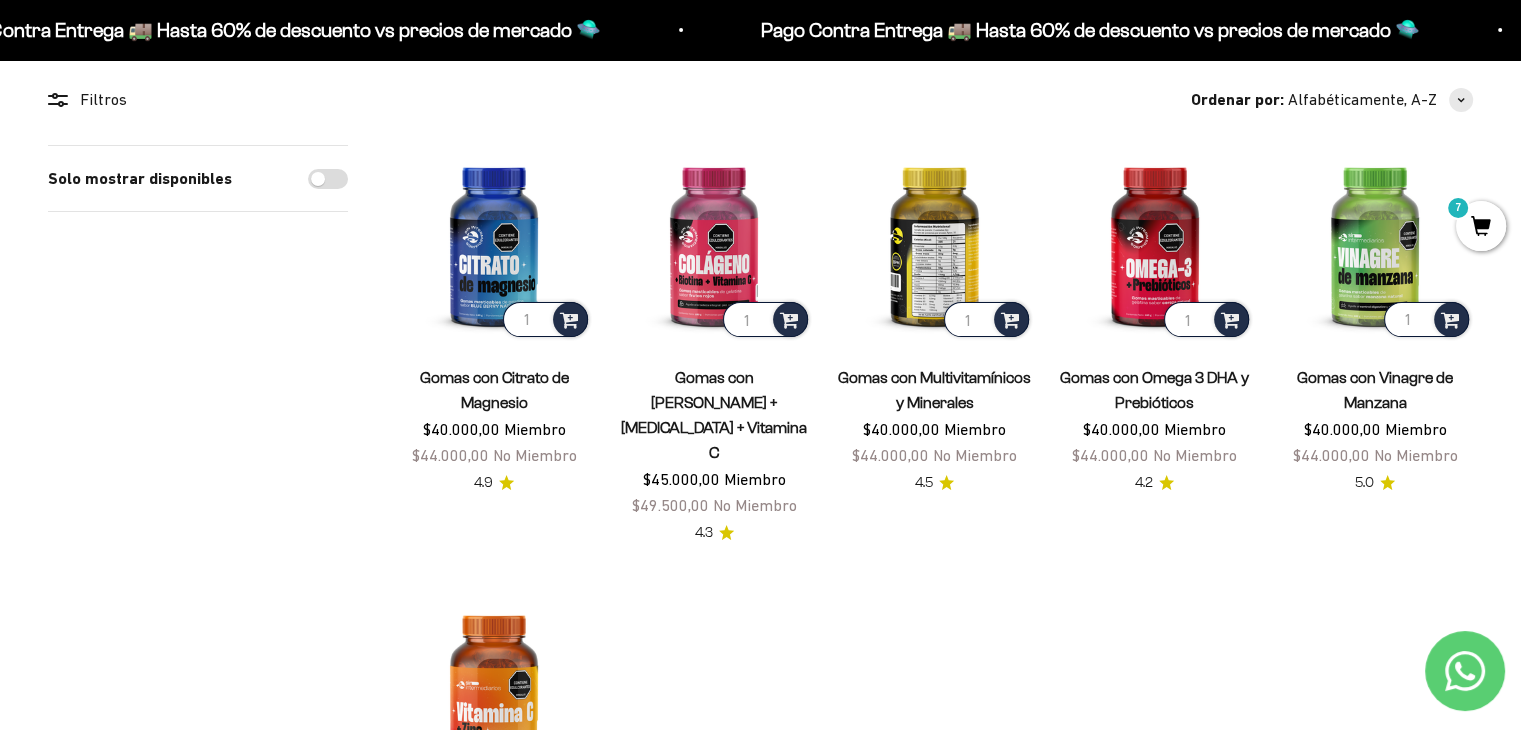 scroll, scrollTop: 168, scrollLeft: 0, axis: vertical 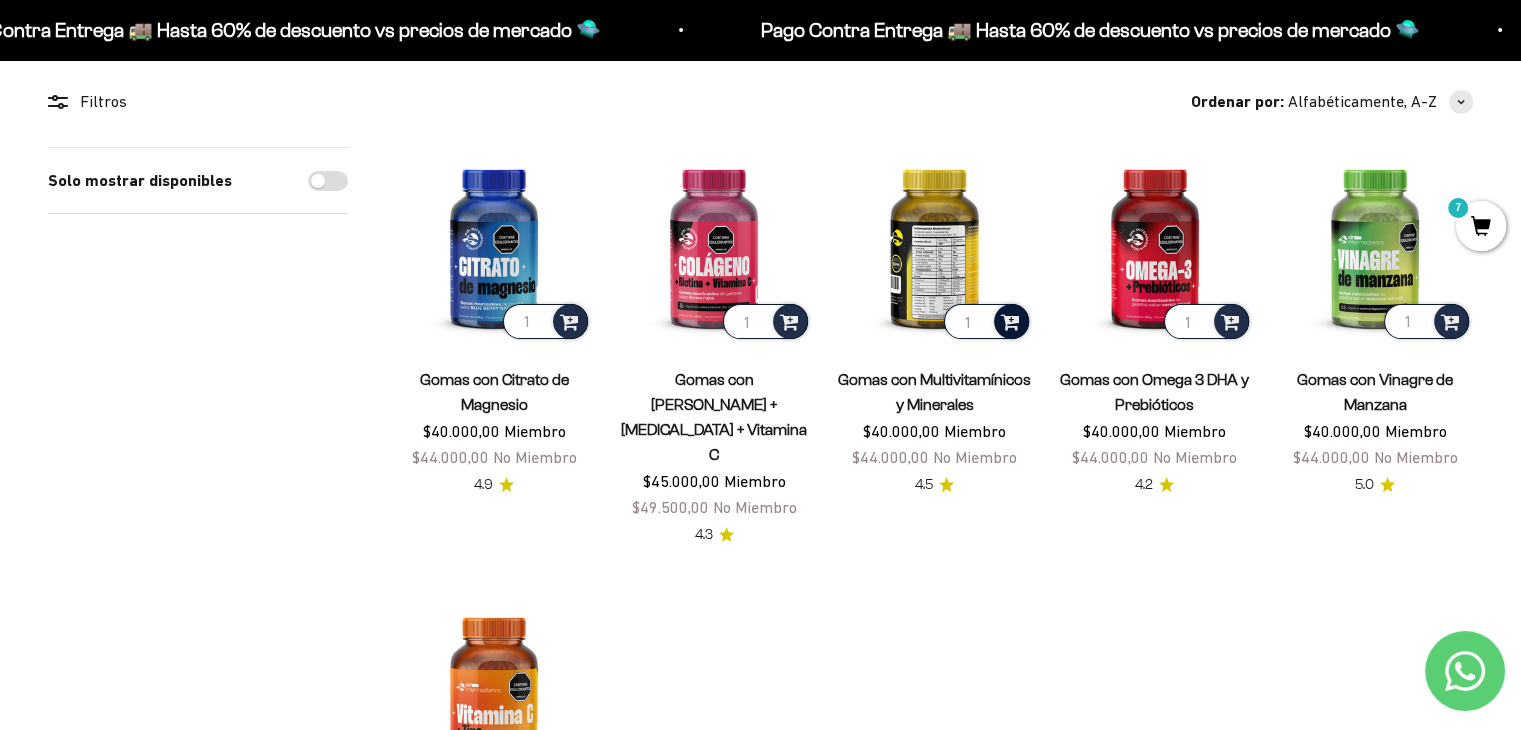 click at bounding box center [1010, 320] 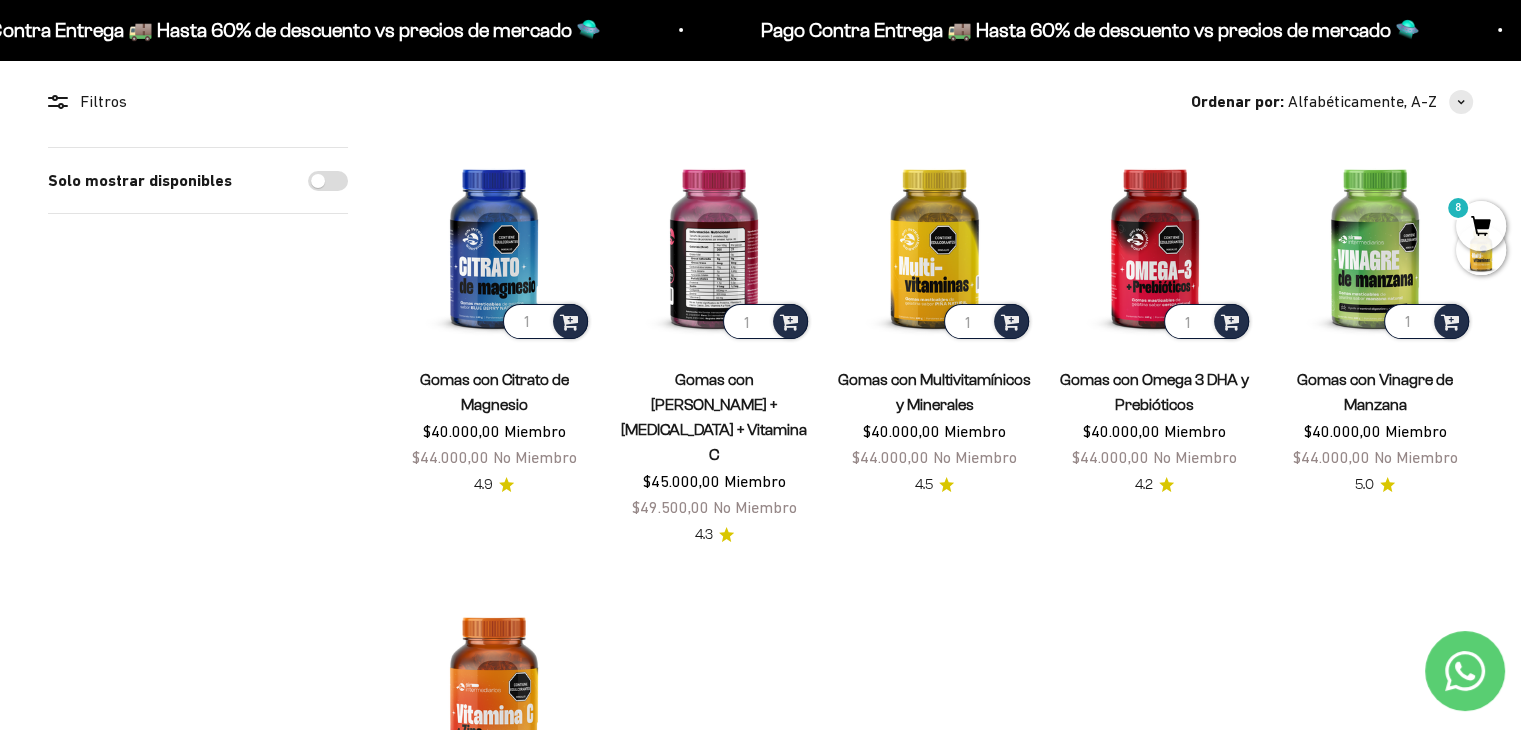 scroll, scrollTop: 0, scrollLeft: 0, axis: both 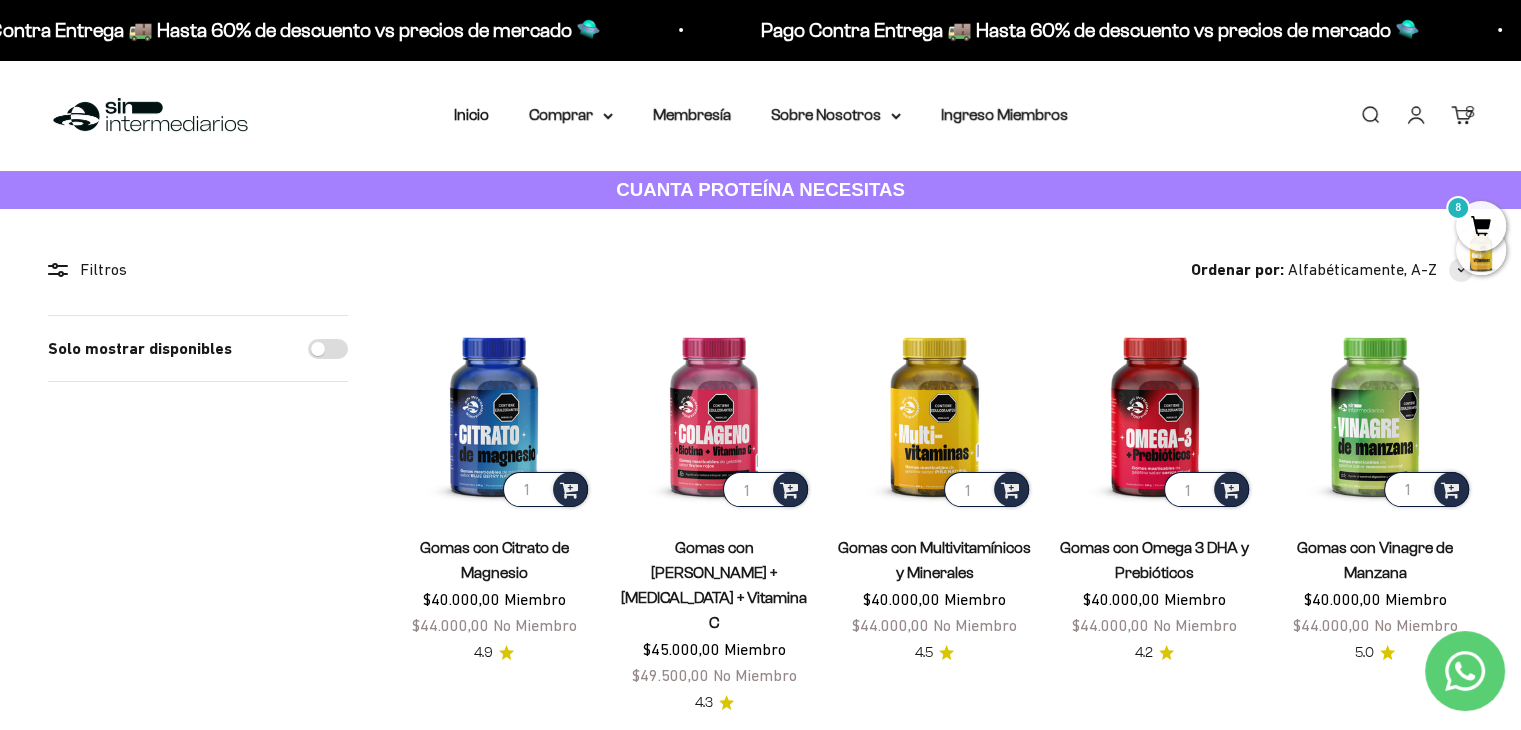click on "8" at bounding box center (1481, 226) 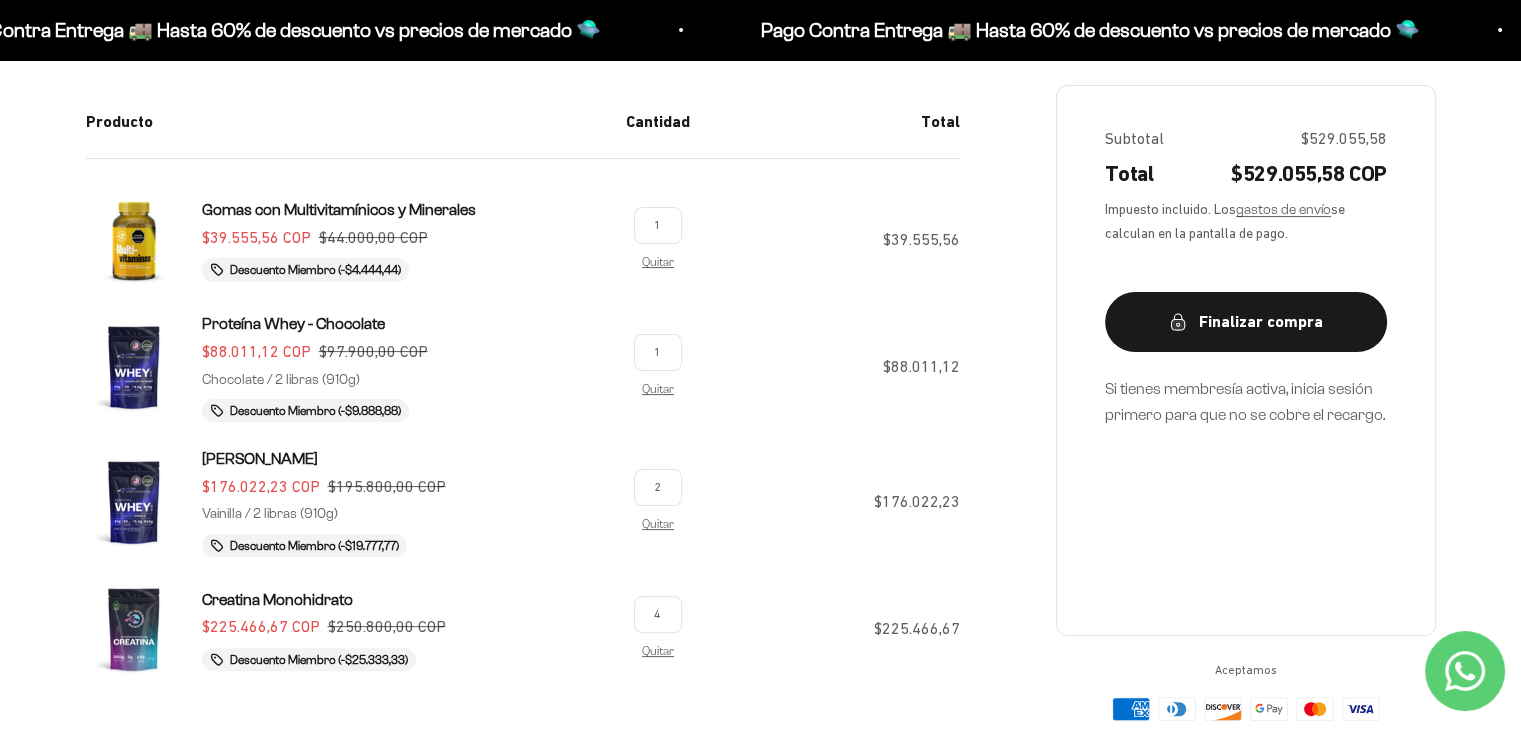 scroll, scrollTop: 380, scrollLeft: 0, axis: vertical 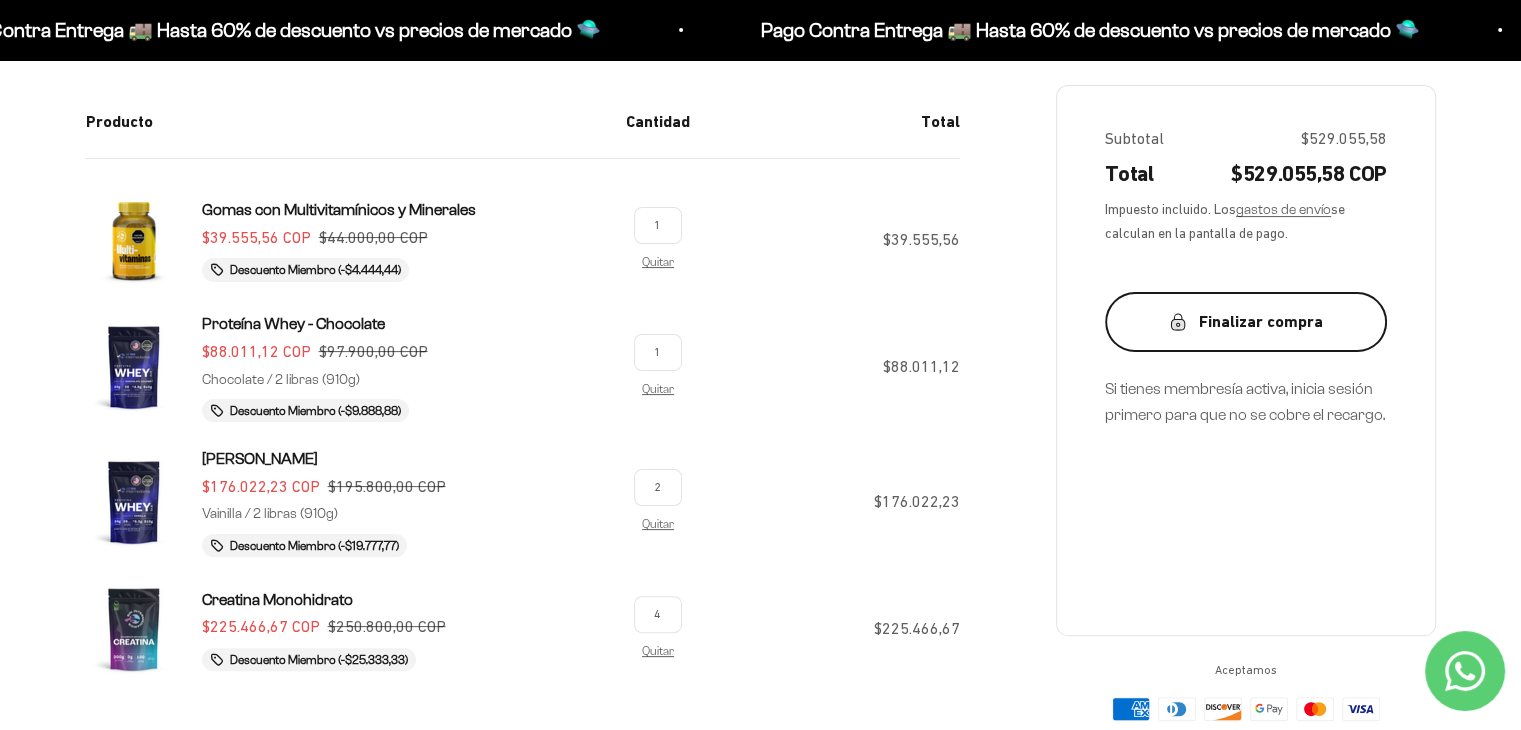 click on "Finalizar compra" at bounding box center (1246, 322) 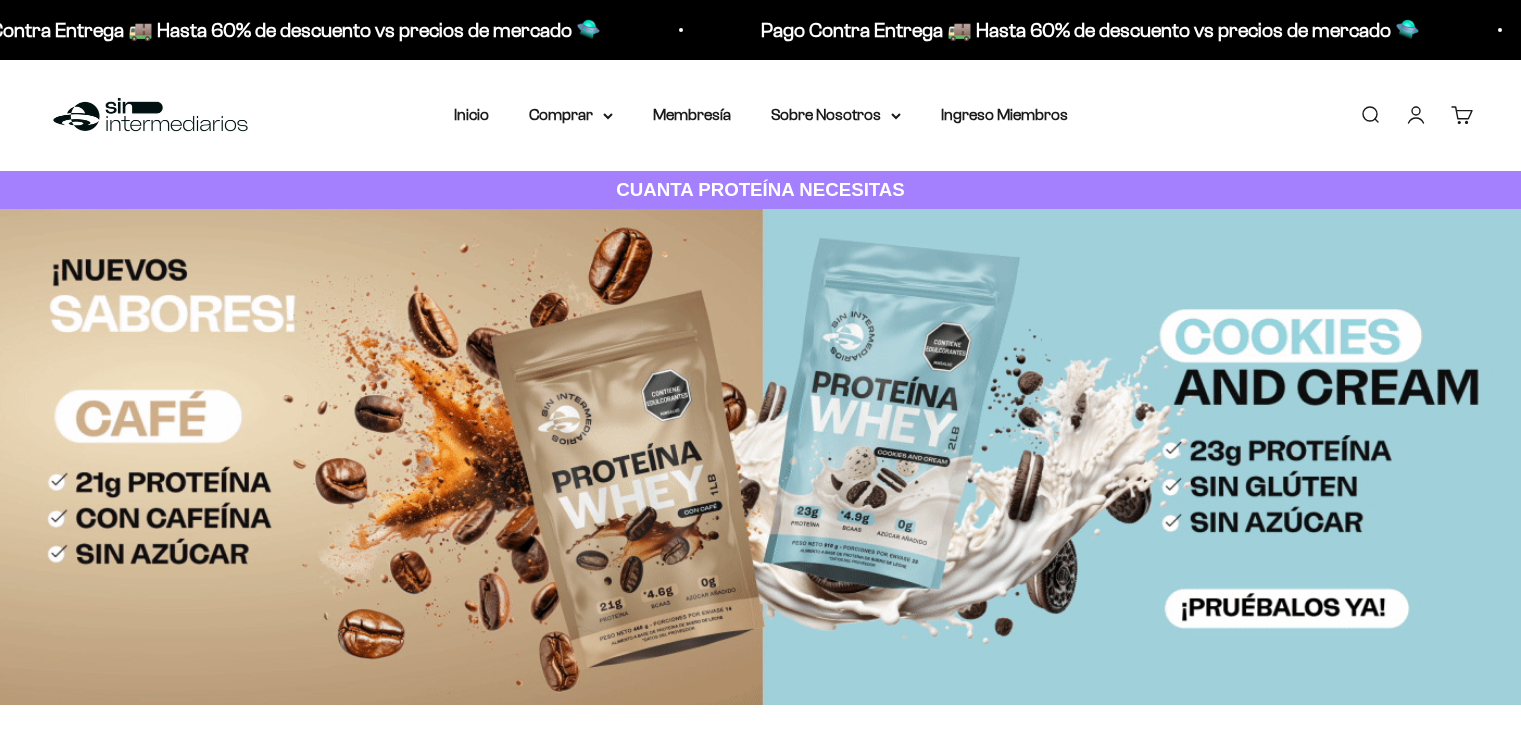 scroll, scrollTop: 0, scrollLeft: 0, axis: both 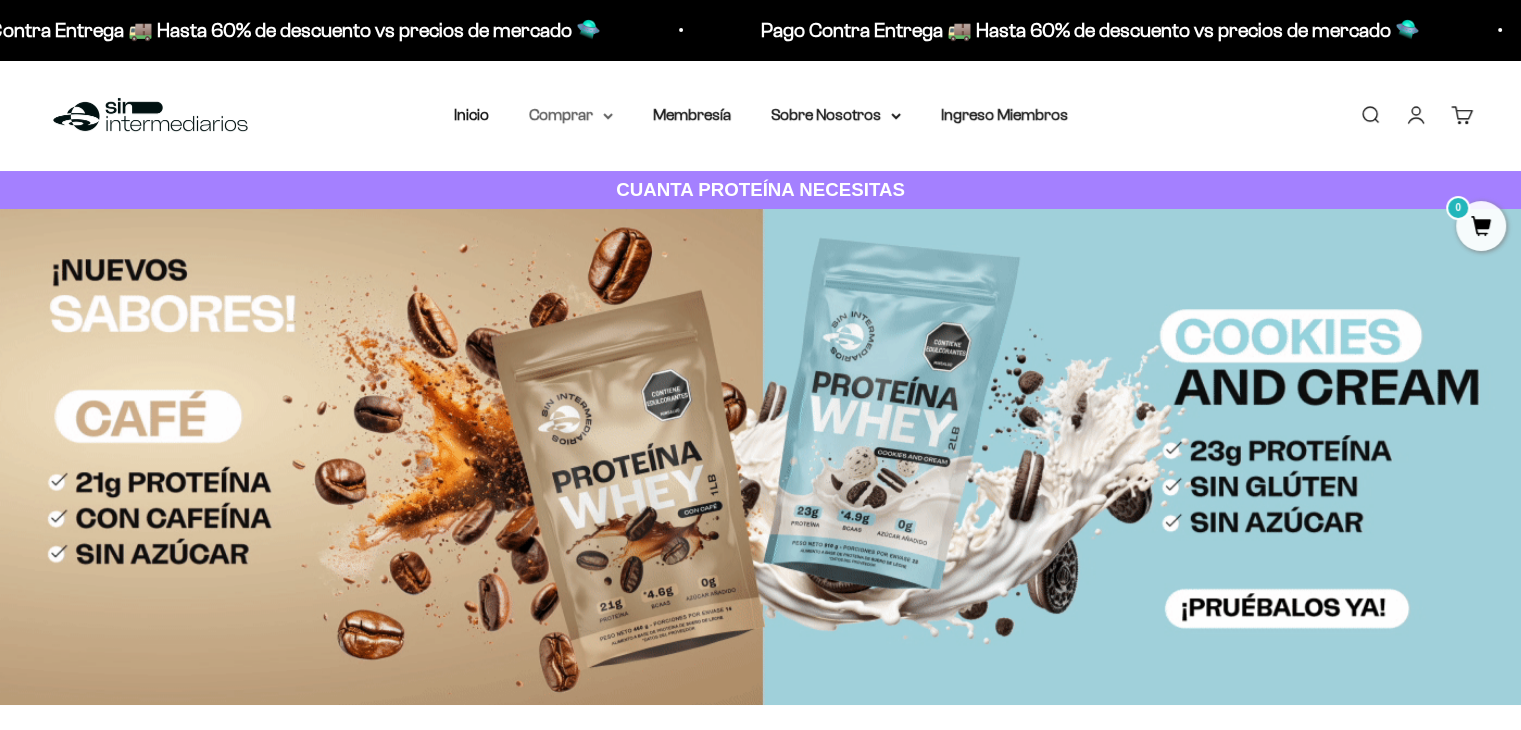 click on "Comprar" at bounding box center [571, 115] 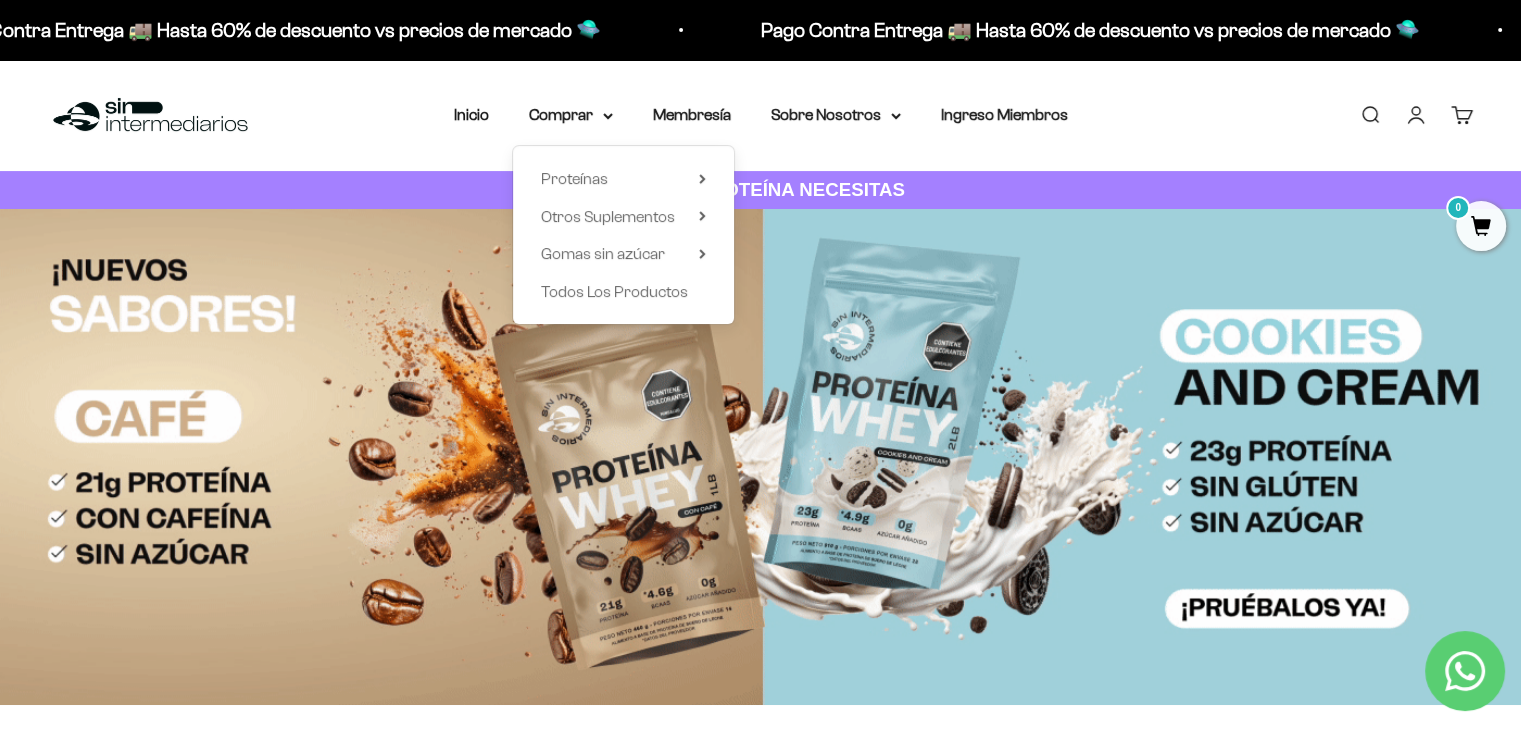 click on "Menú
Buscar
Inicio
Comprar
Proteínas
Ver Todos
Whey
Iso Vegan Pancakes Pre-Entreno 0" at bounding box center [760, 115] 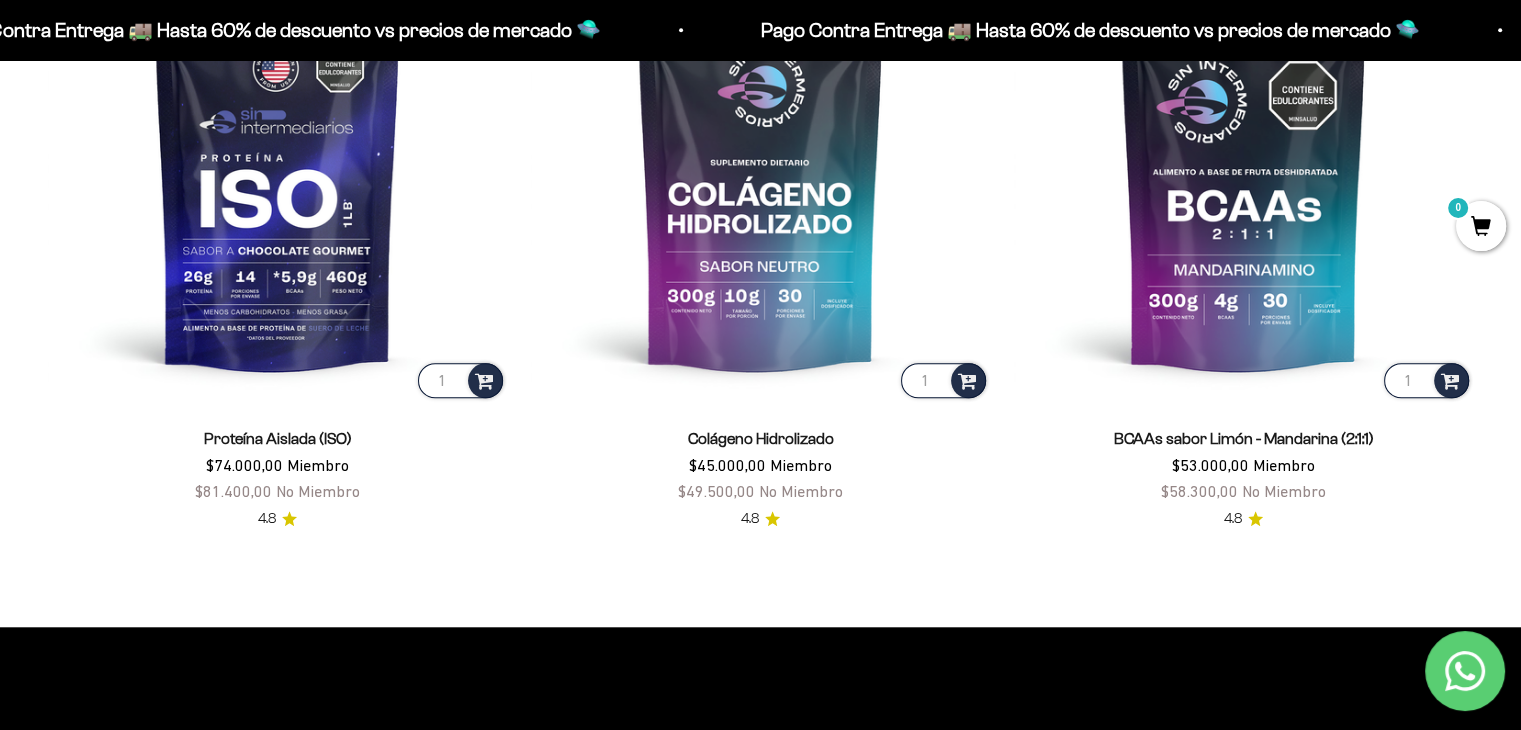 scroll, scrollTop: 1648, scrollLeft: 0, axis: vertical 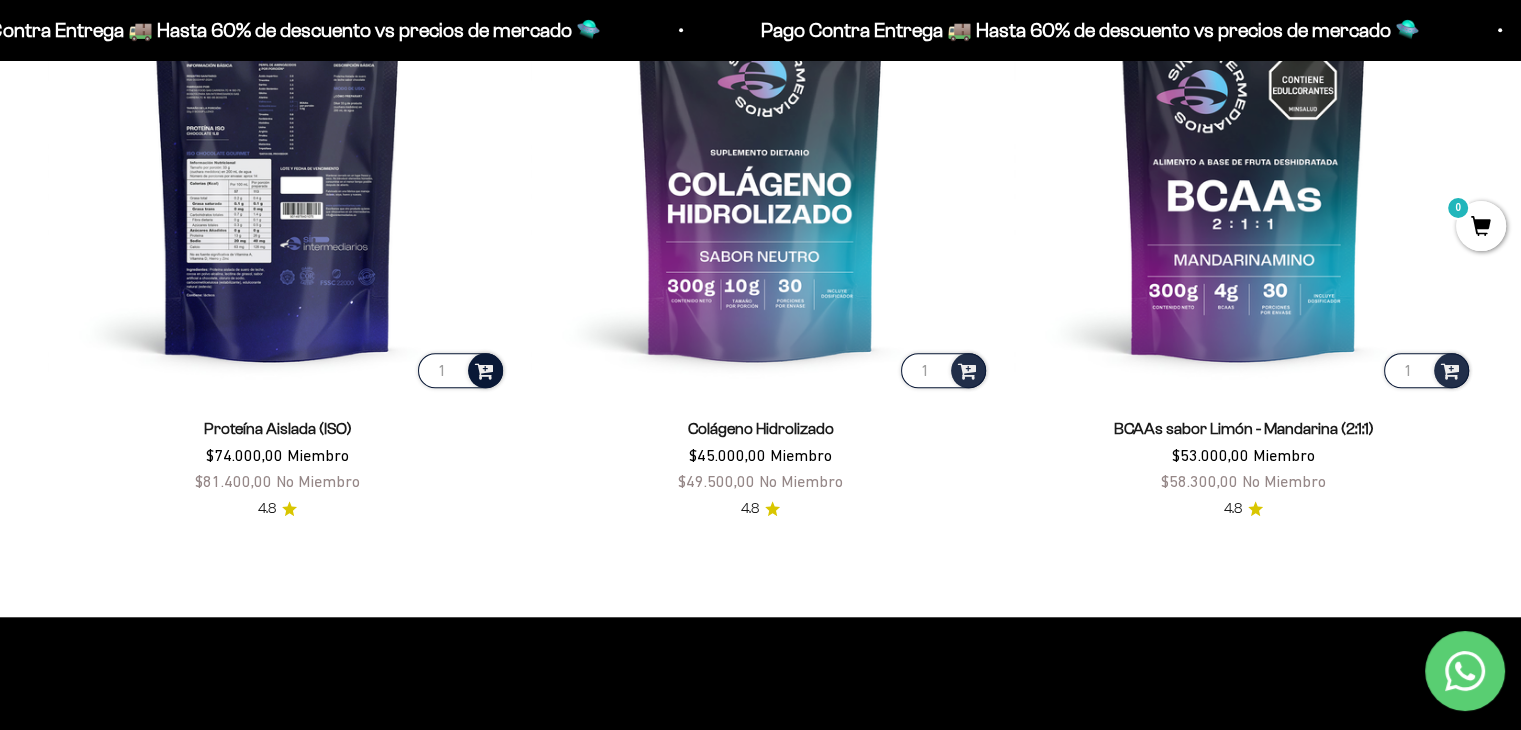 click at bounding box center [484, 369] 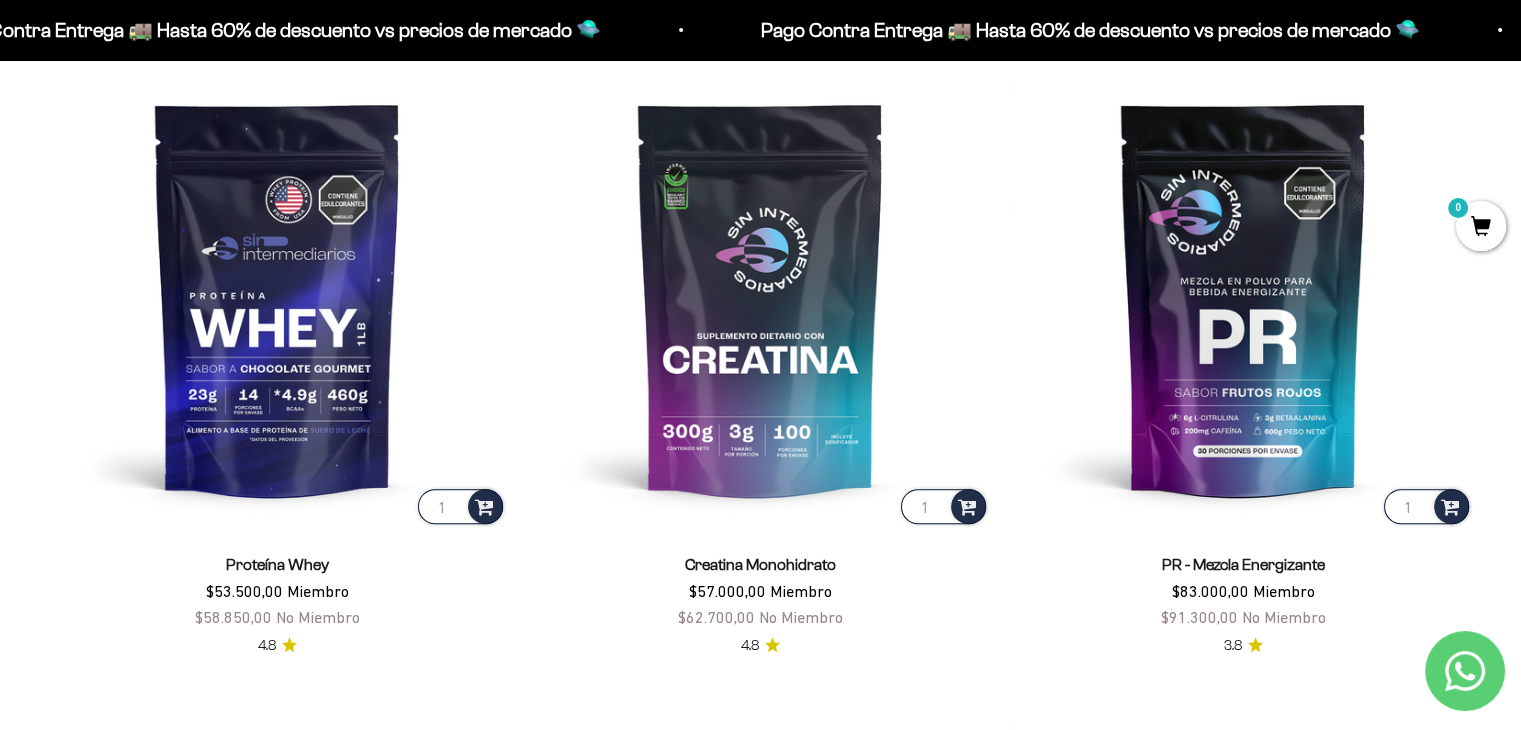 scroll, scrollTop: 838, scrollLeft: 0, axis: vertical 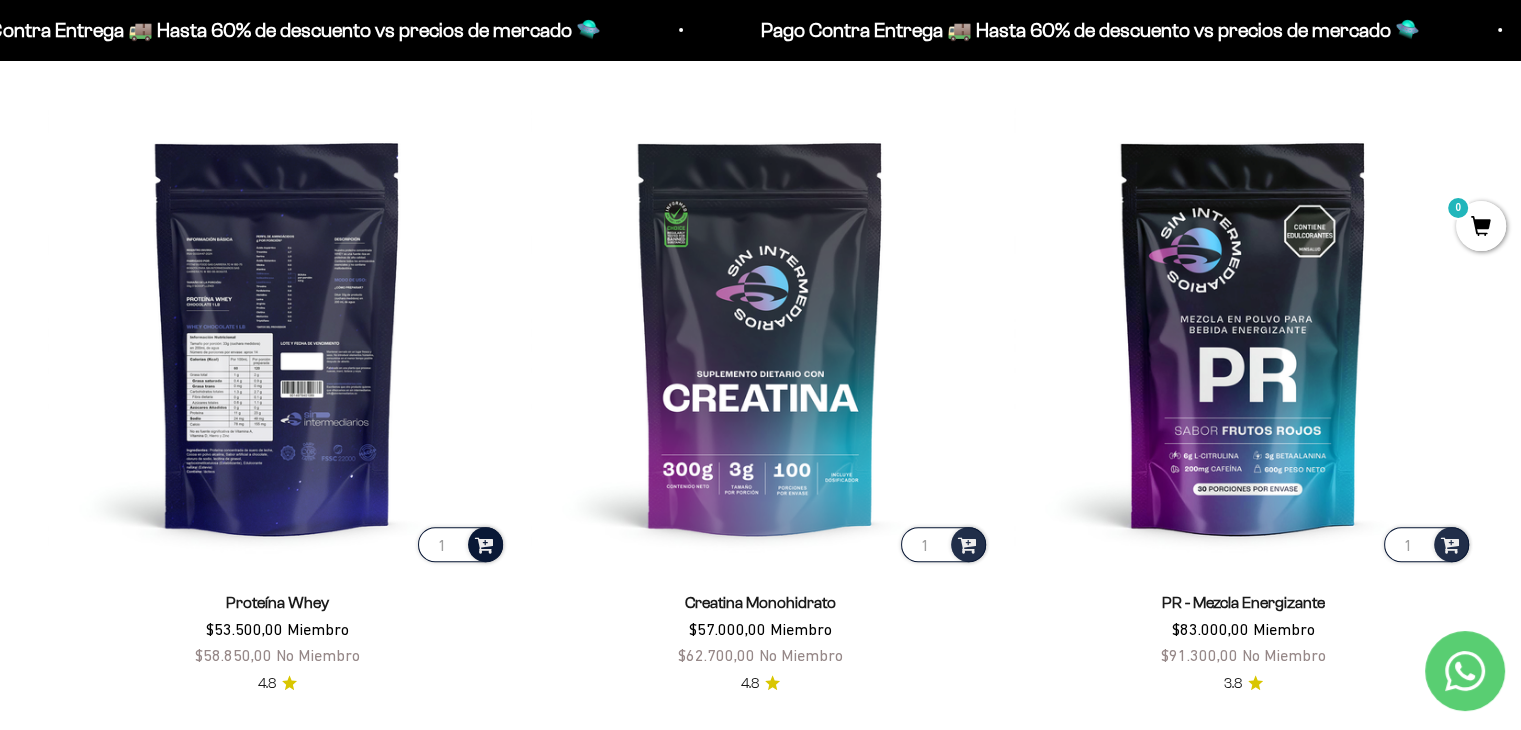 click at bounding box center (484, 543) 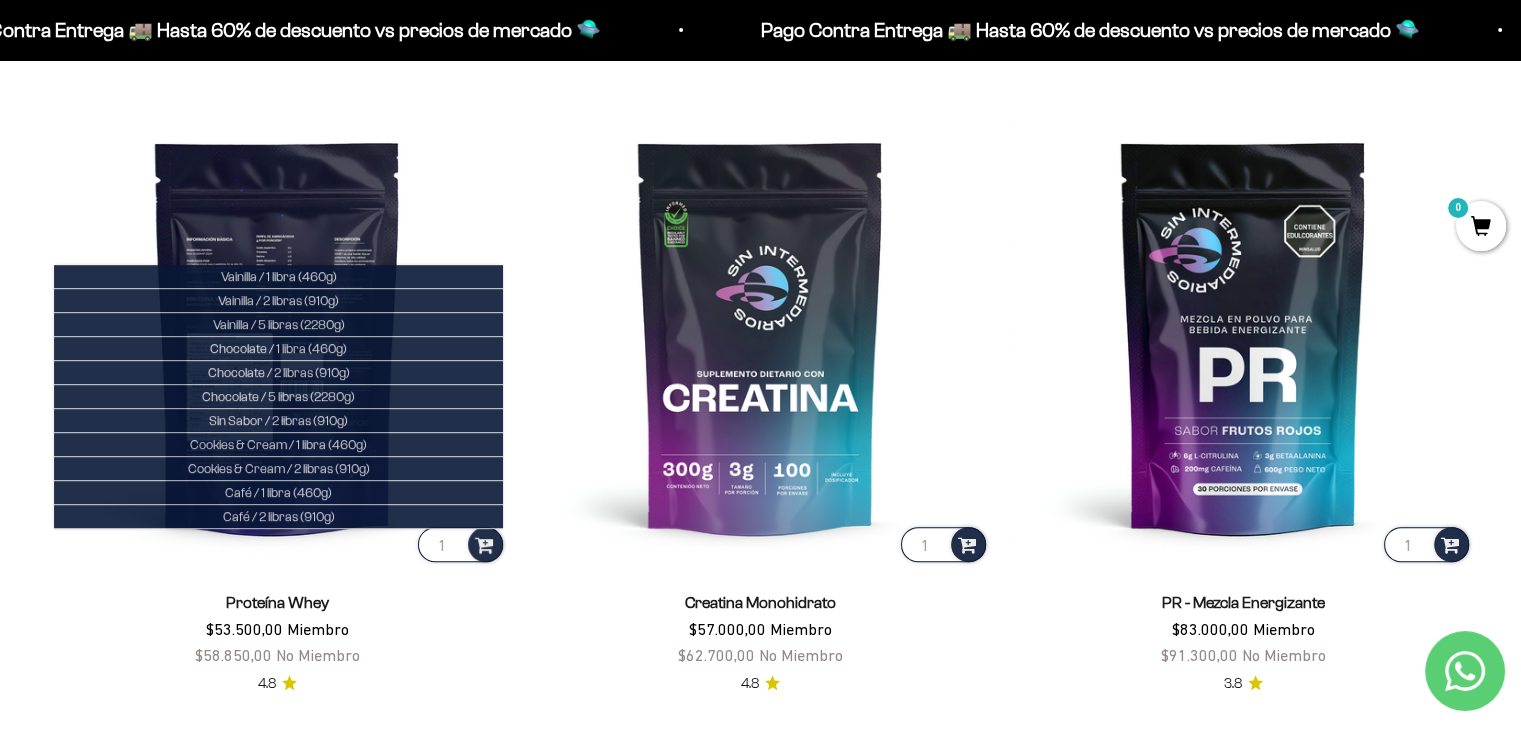 click at bounding box center [277, 336] 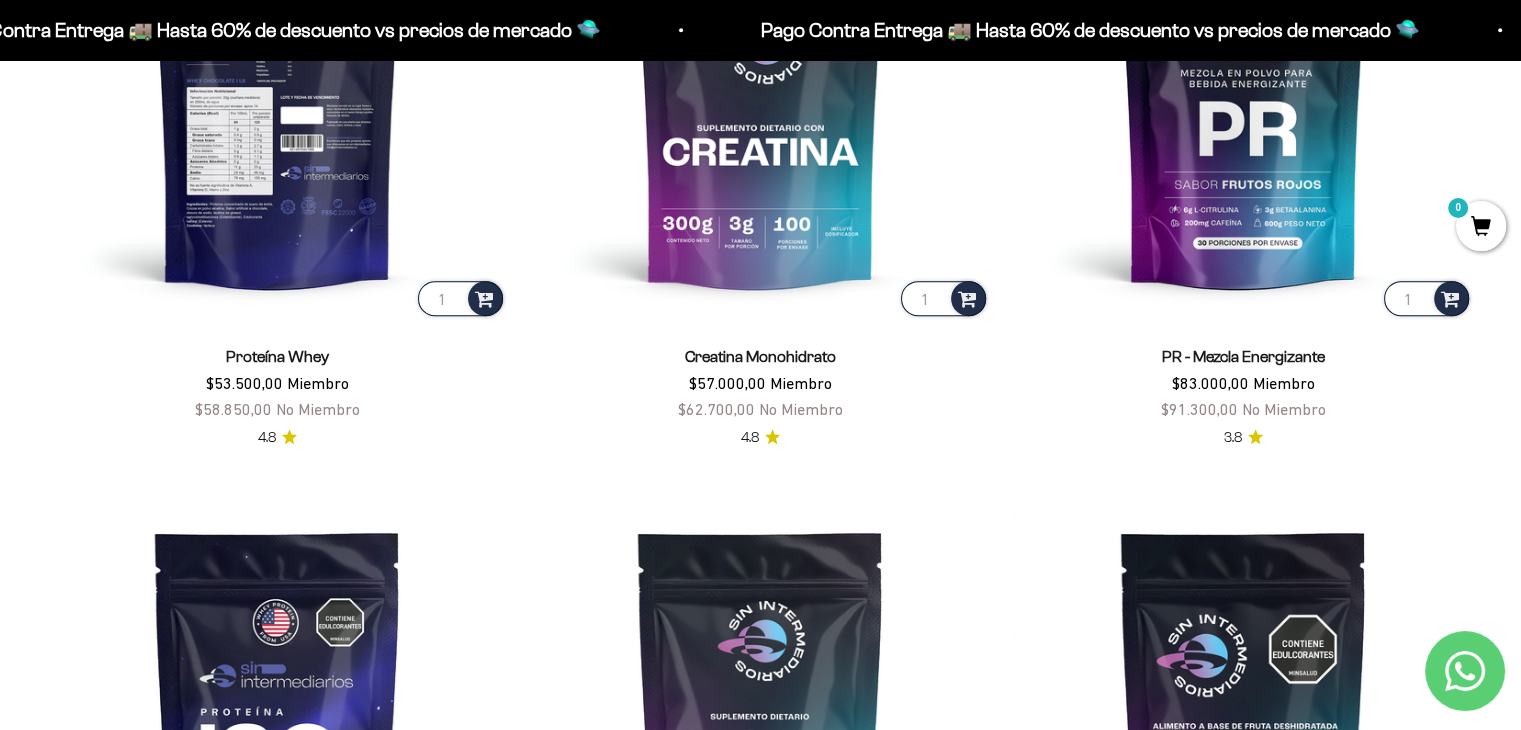 scroll, scrollTop: 1184, scrollLeft: 0, axis: vertical 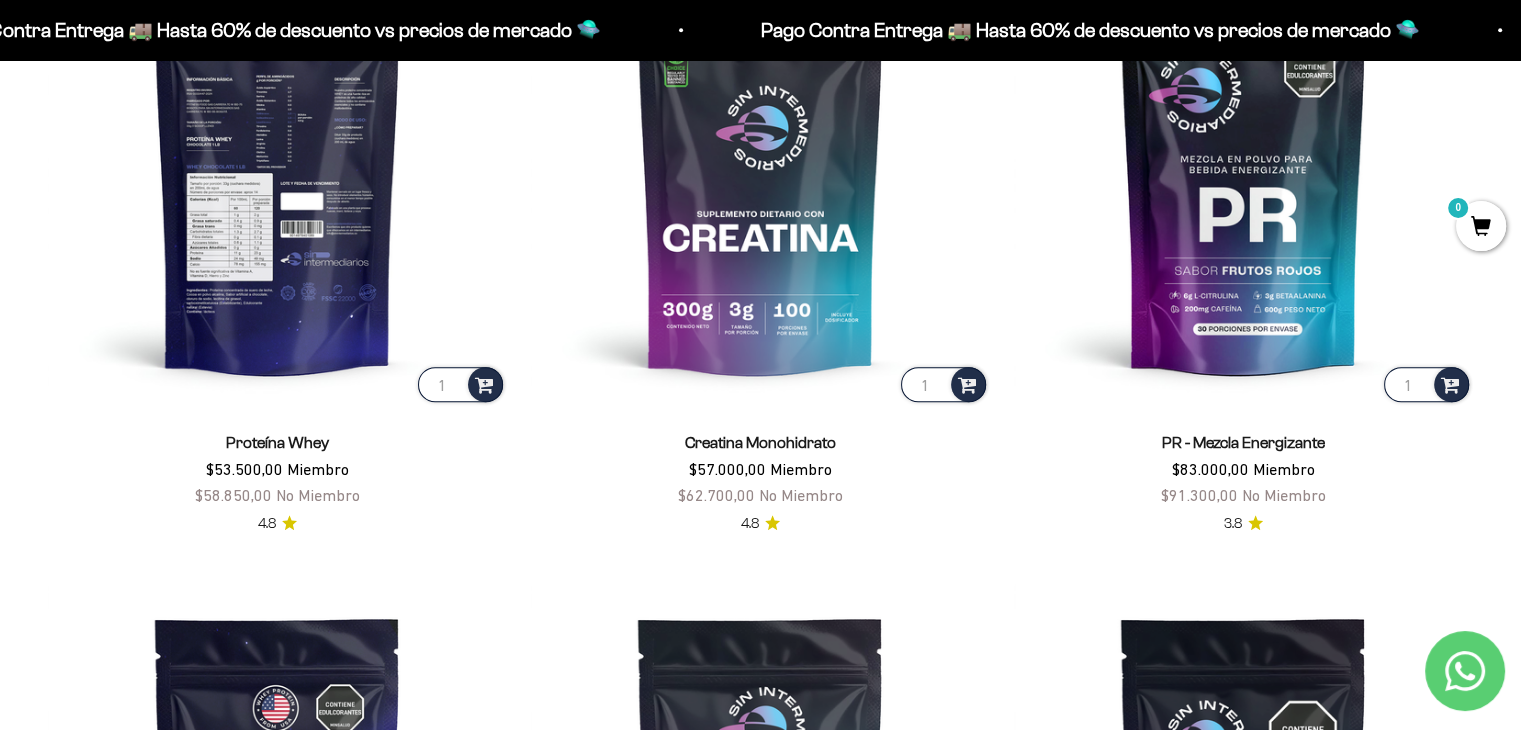 click at bounding box center (277, 176) 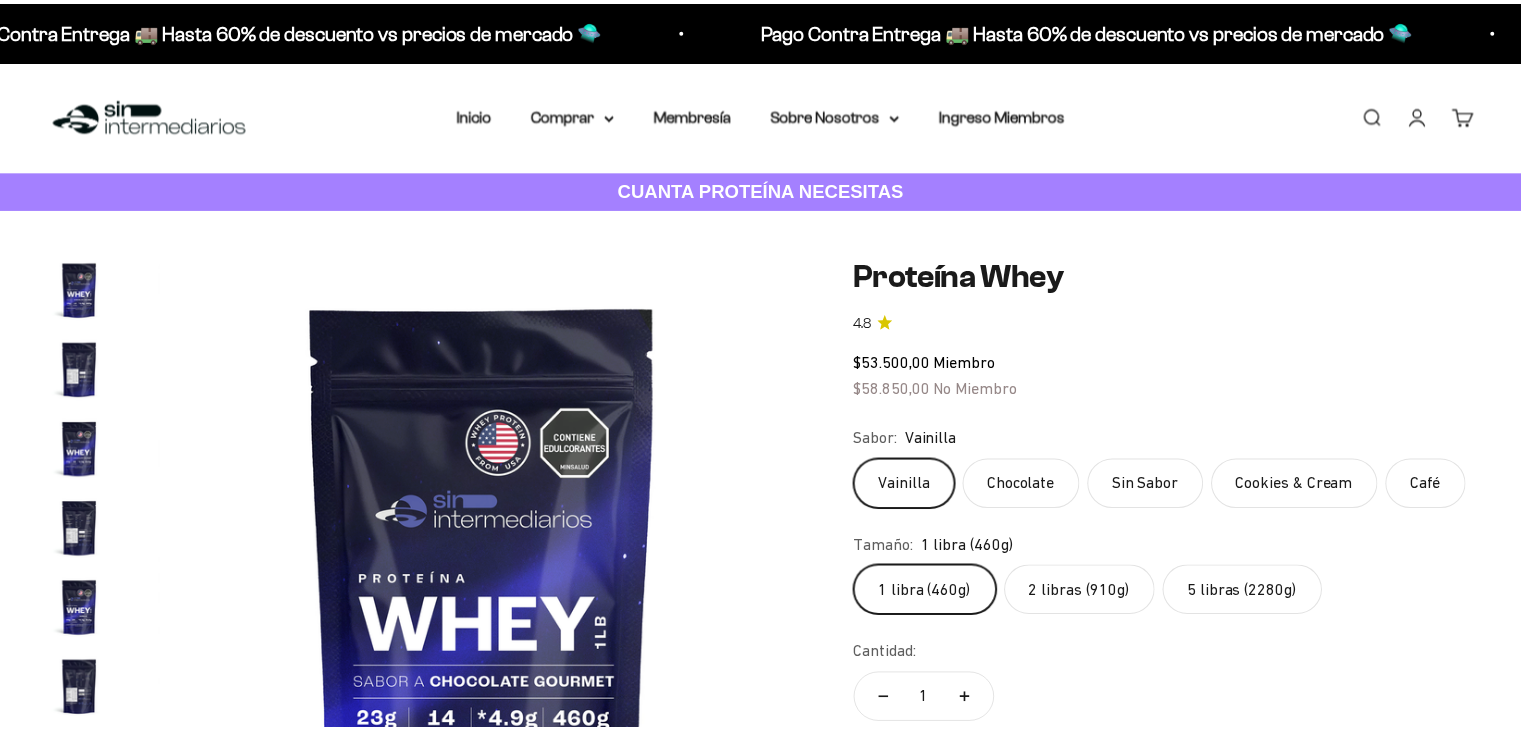 scroll, scrollTop: 0, scrollLeft: 0, axis: both 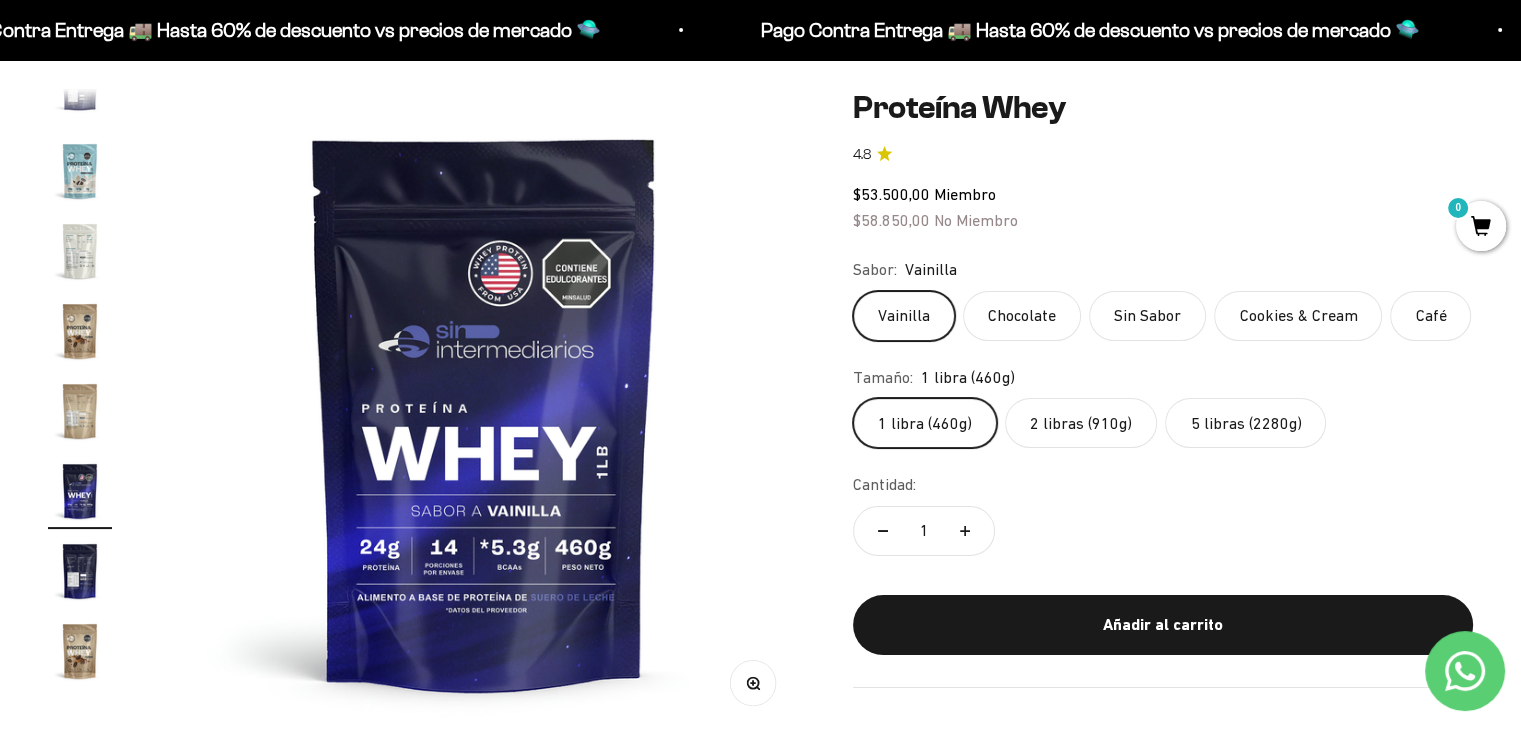 click on "2 libras (910g)" 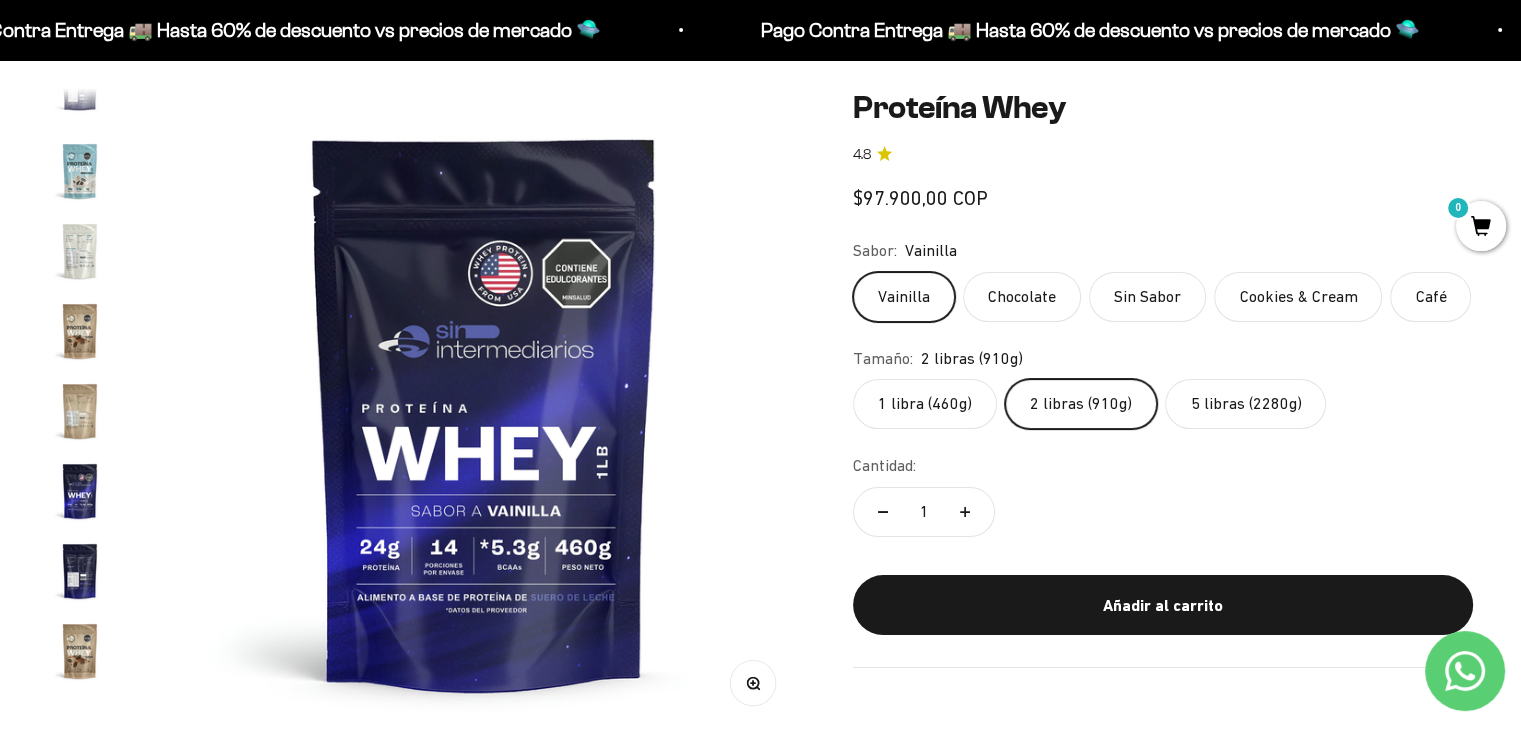 scroll, scrollTop: 0, scrollLeft: 2676, axis: horizontal 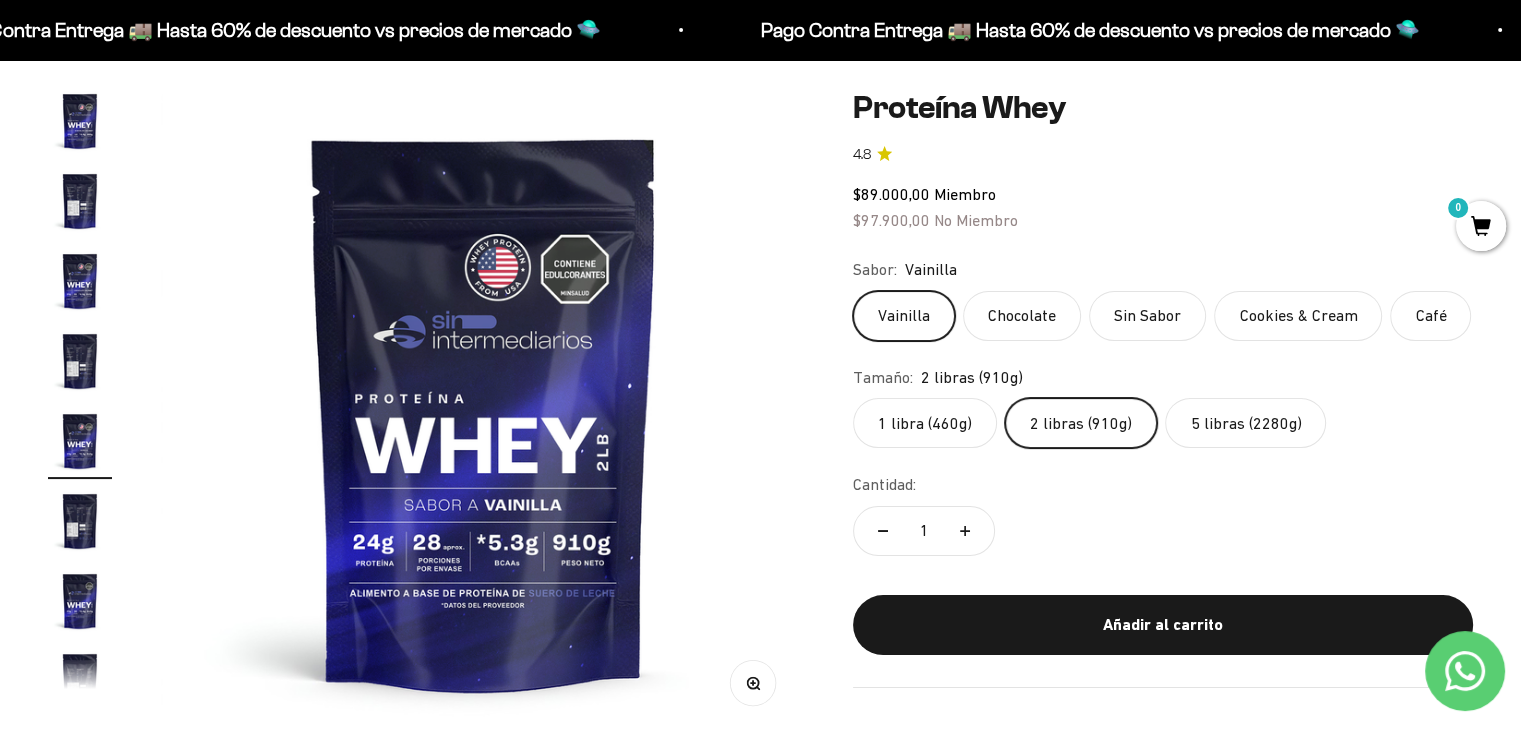 click on "5 libras (2280g)" 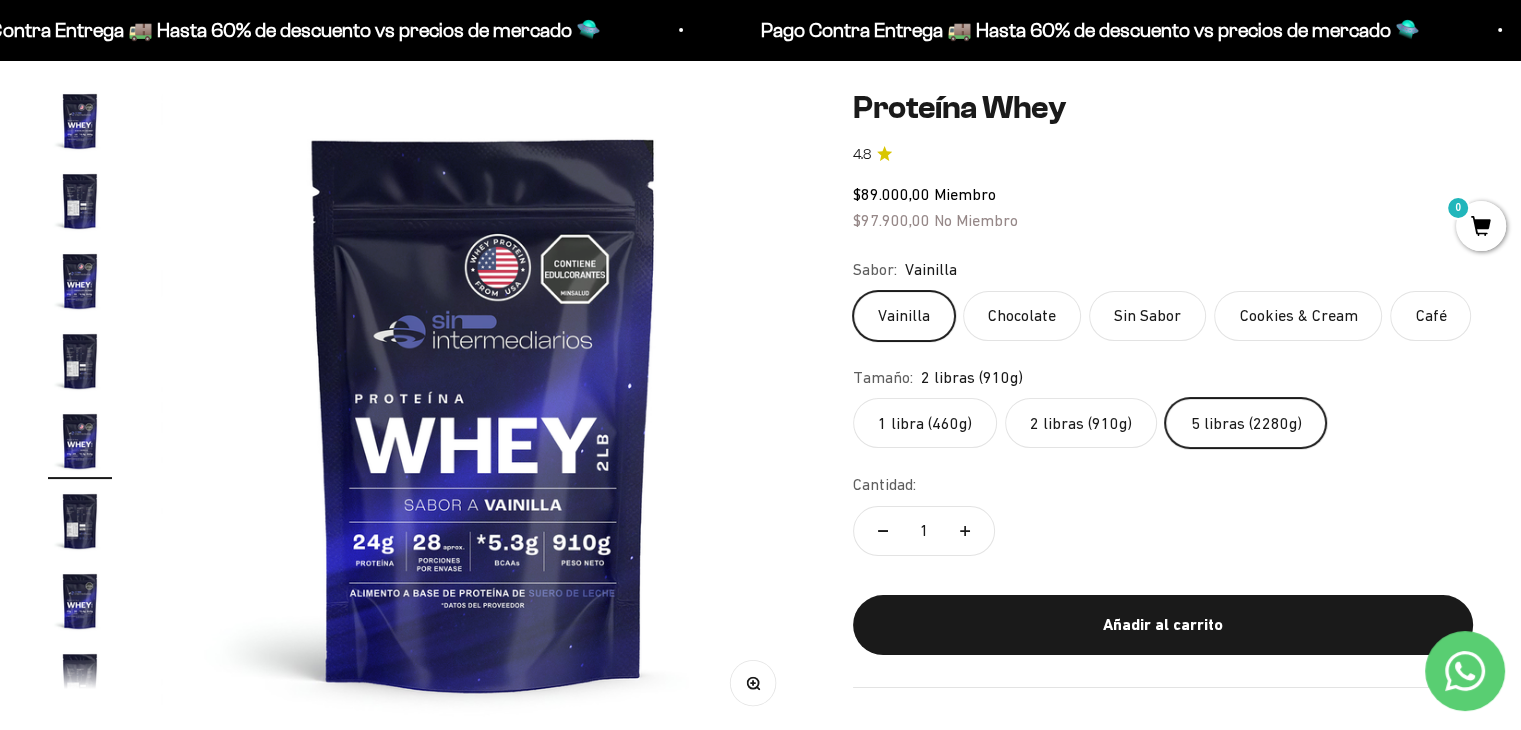 scroll, scrollTop: 0, scrollLeft: 5353, axis: horizontal 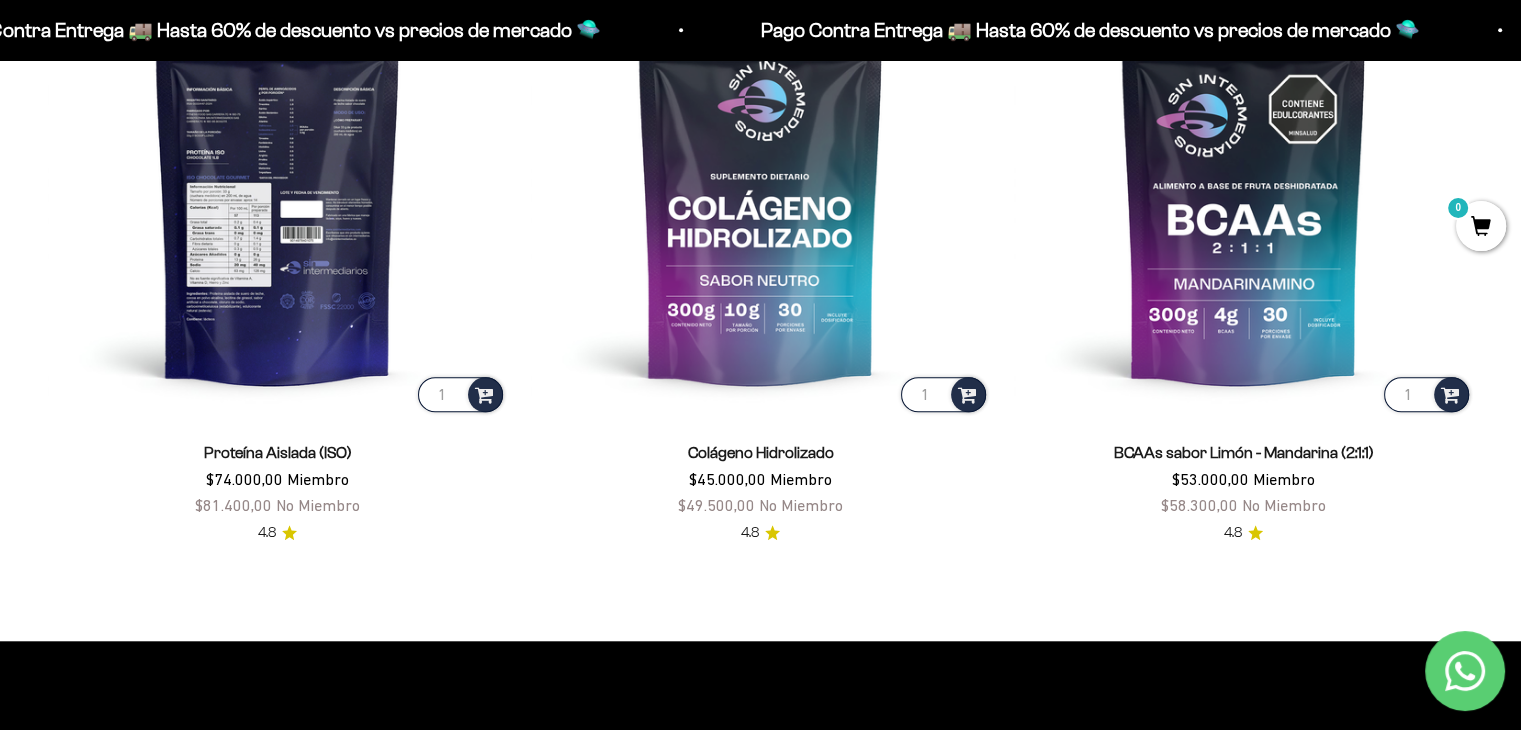 click at bounding box center (277, 186) 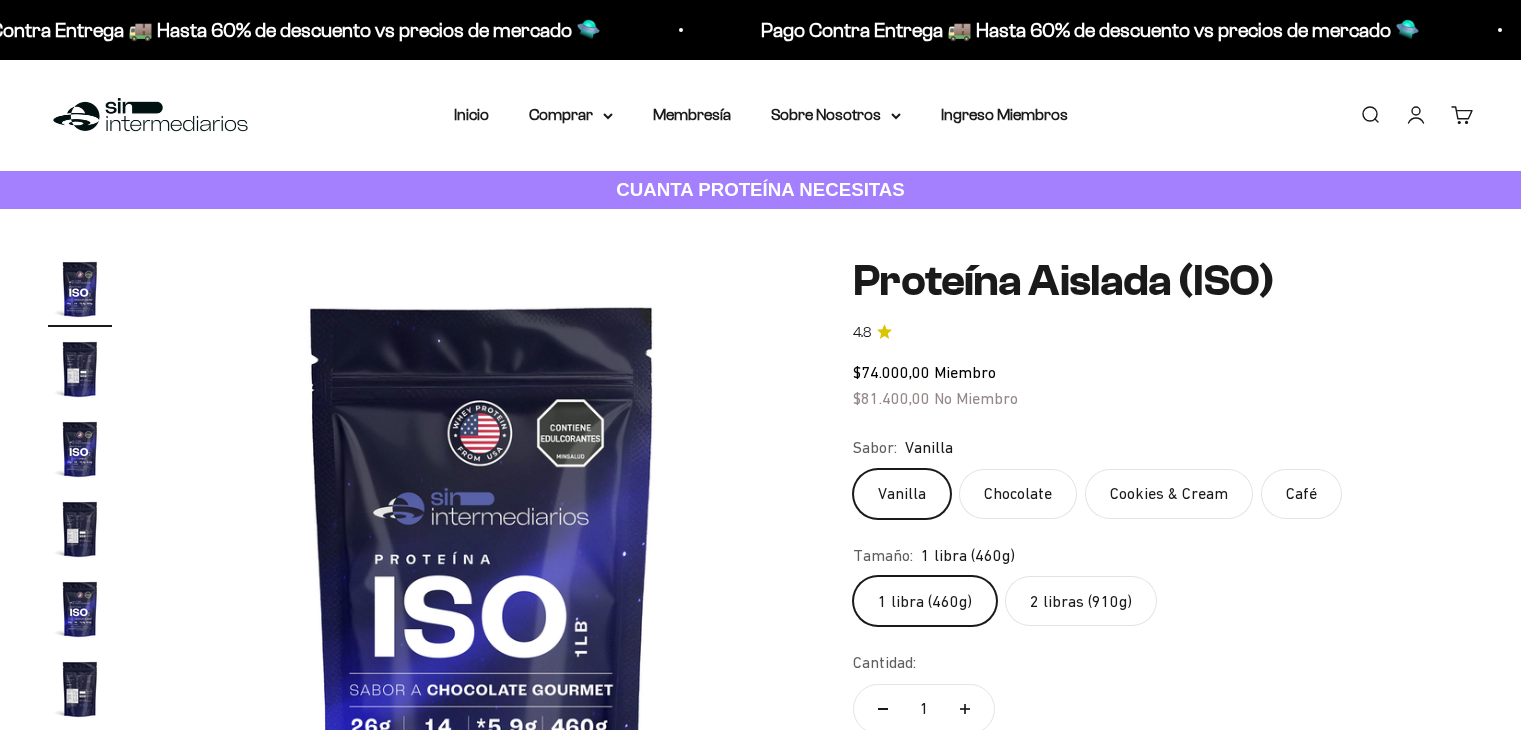 scroll, scrollTop: 0, scrollLeft: 0, axis: both 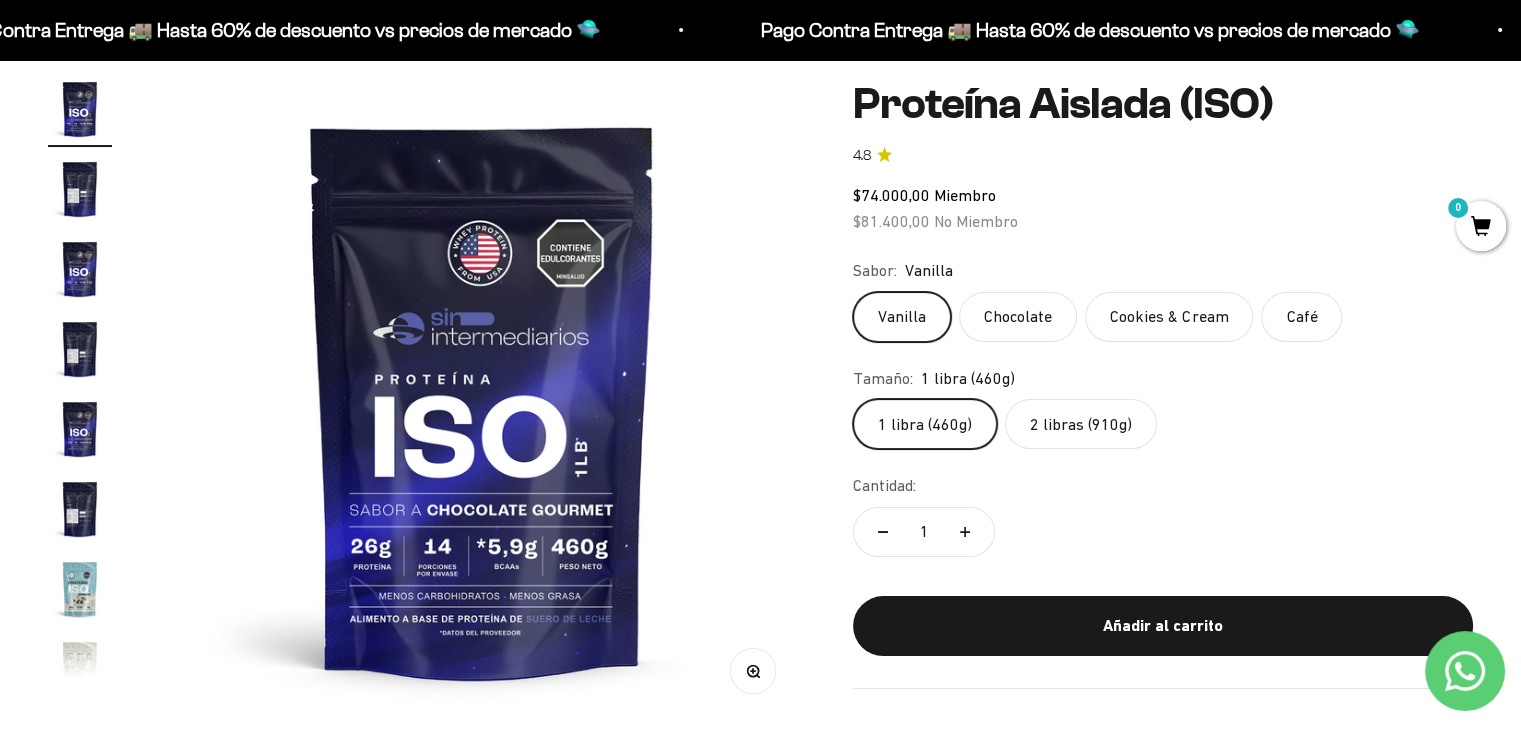 click on "2 libras (910g)" 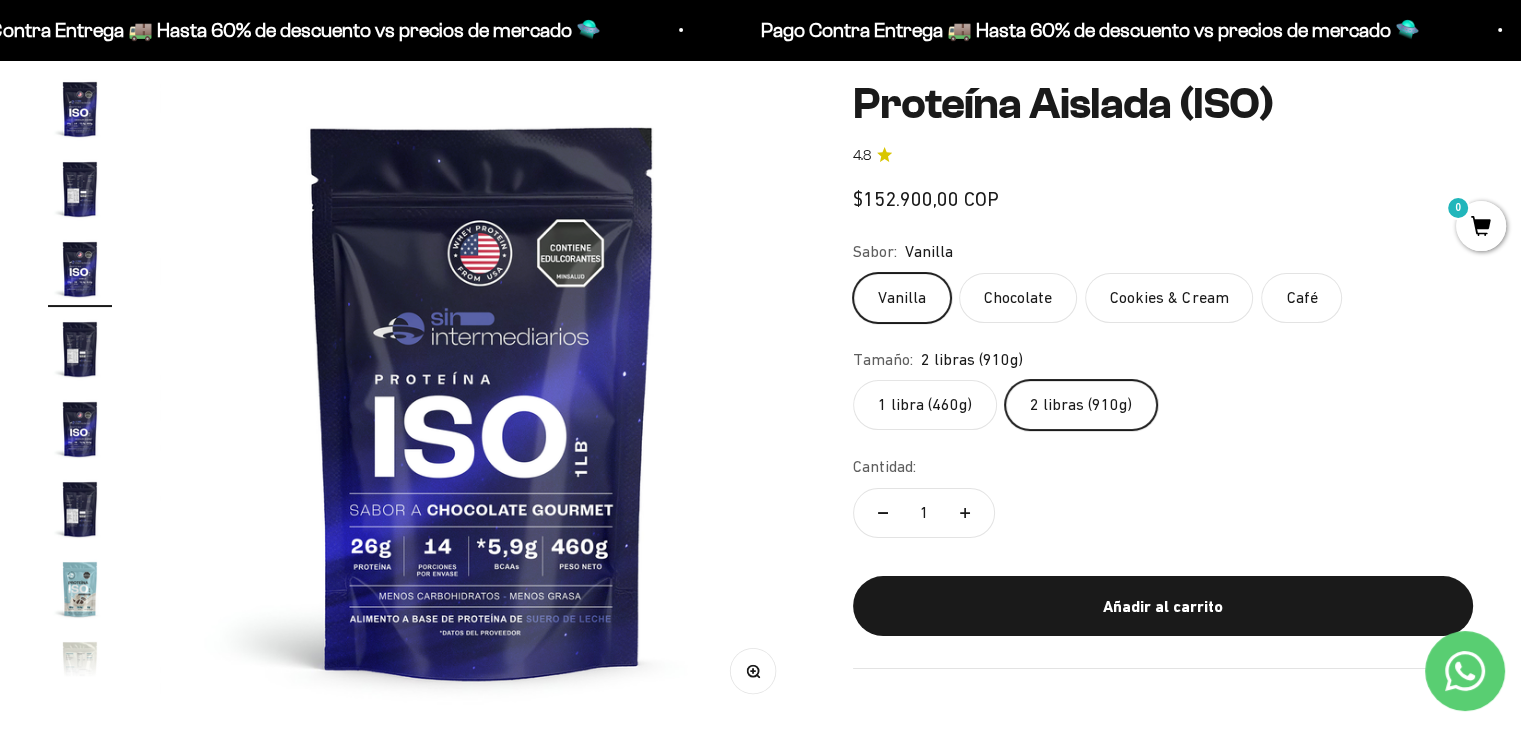 scroll, scrollTop: 0, scrollLeft: 1338, axis: horizontal 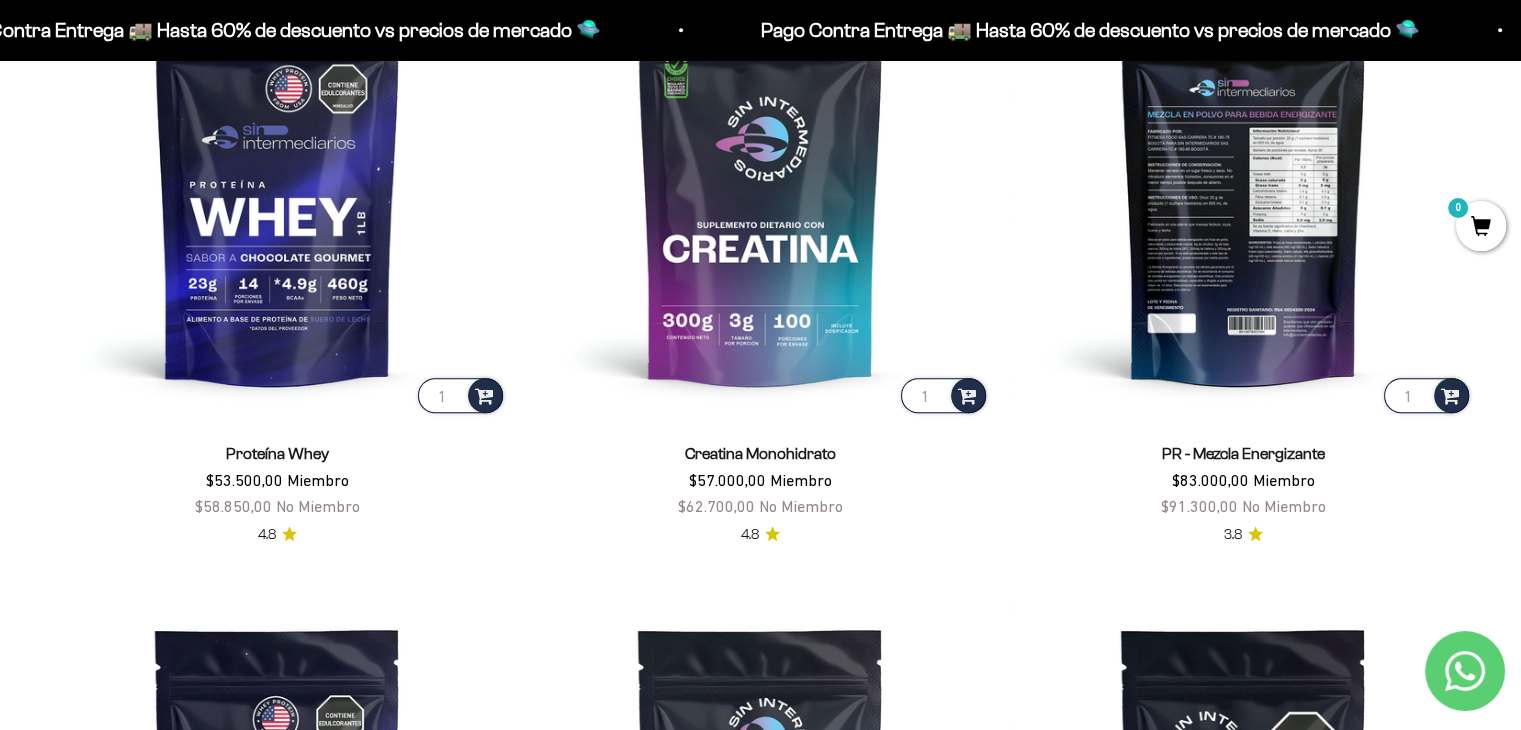 click at bounding box center [1243, 187] 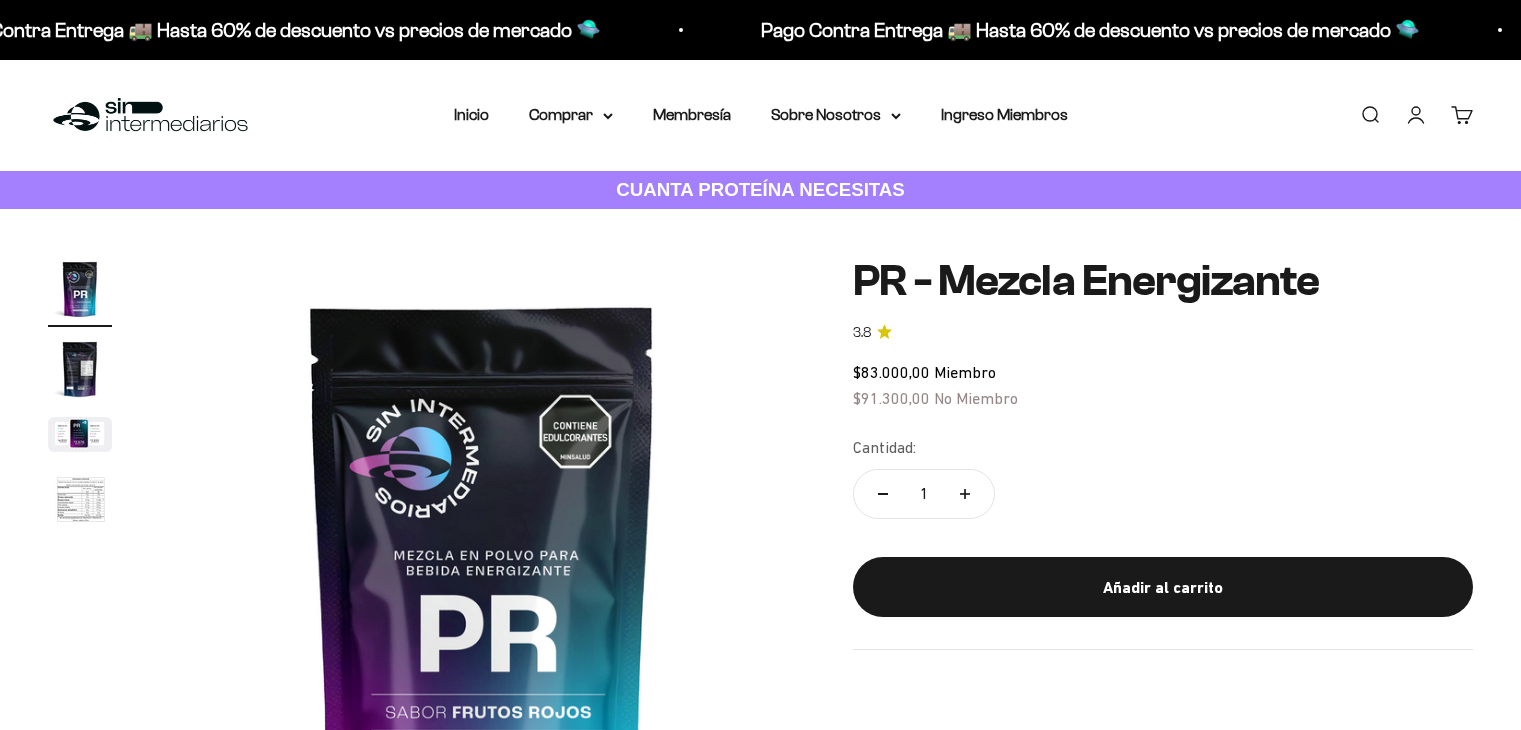 scroll, scrollTop: 0, scrollLeft: 0, axis: both 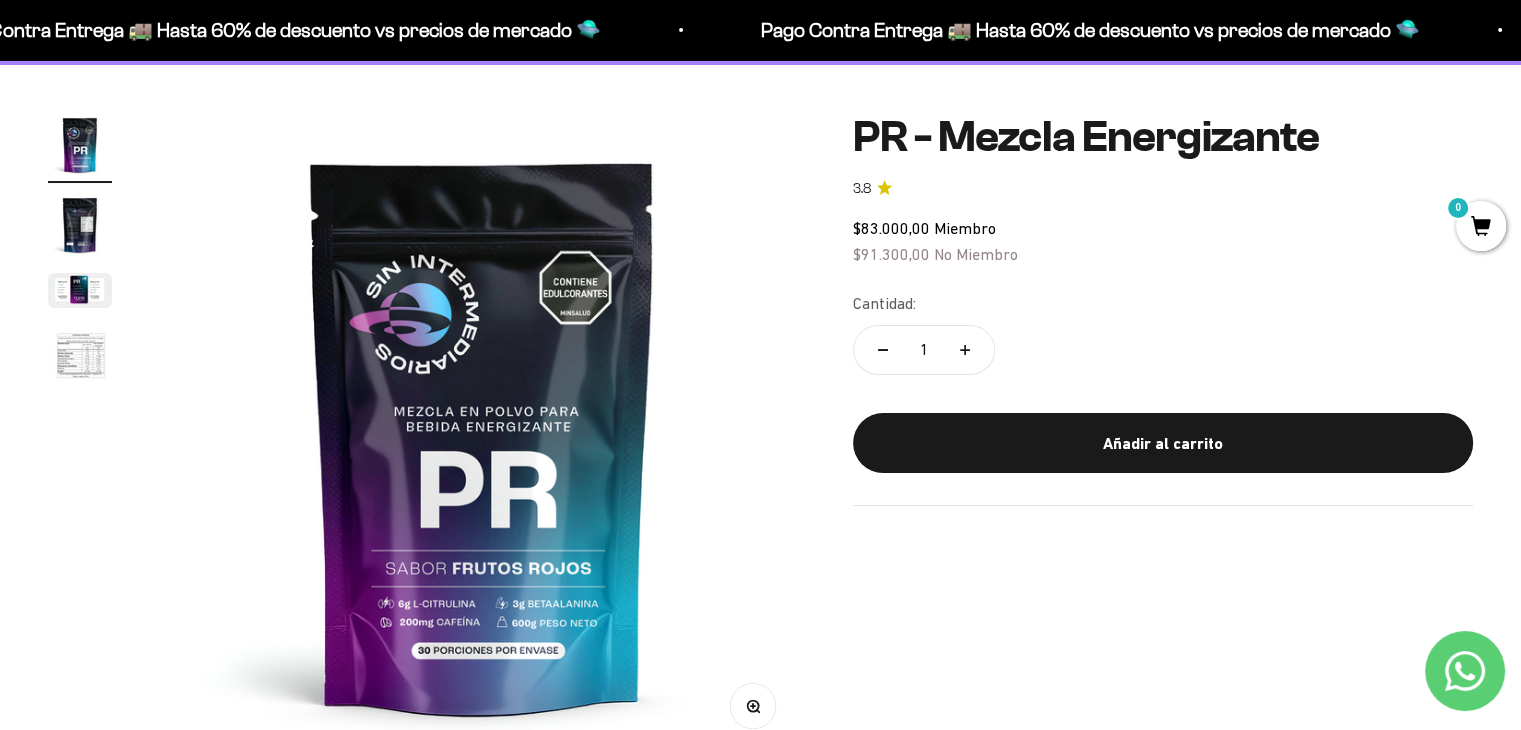 click at bounding box center [80, 225] 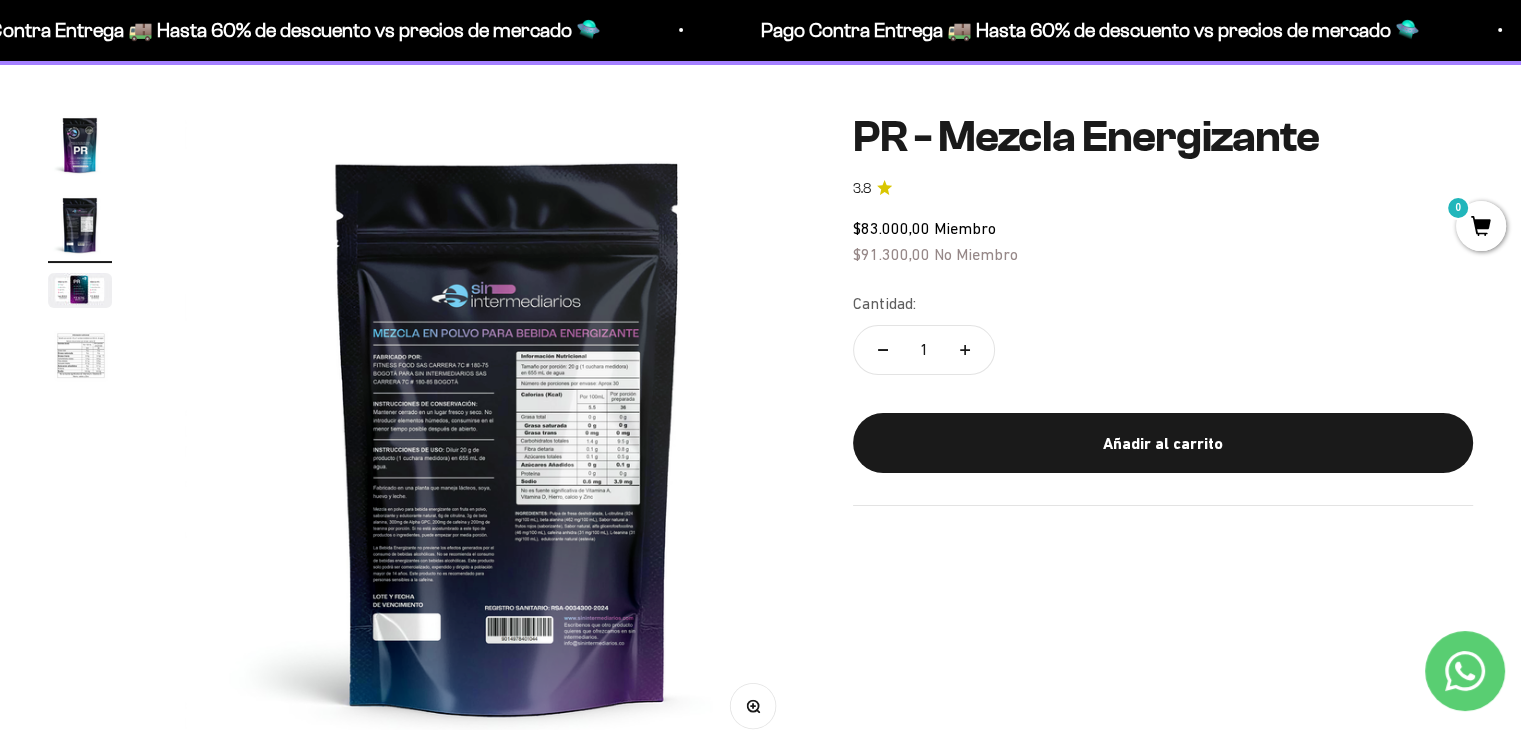 scroll, scrollTop: 0, scrollLeft: 669, axis: horizontal 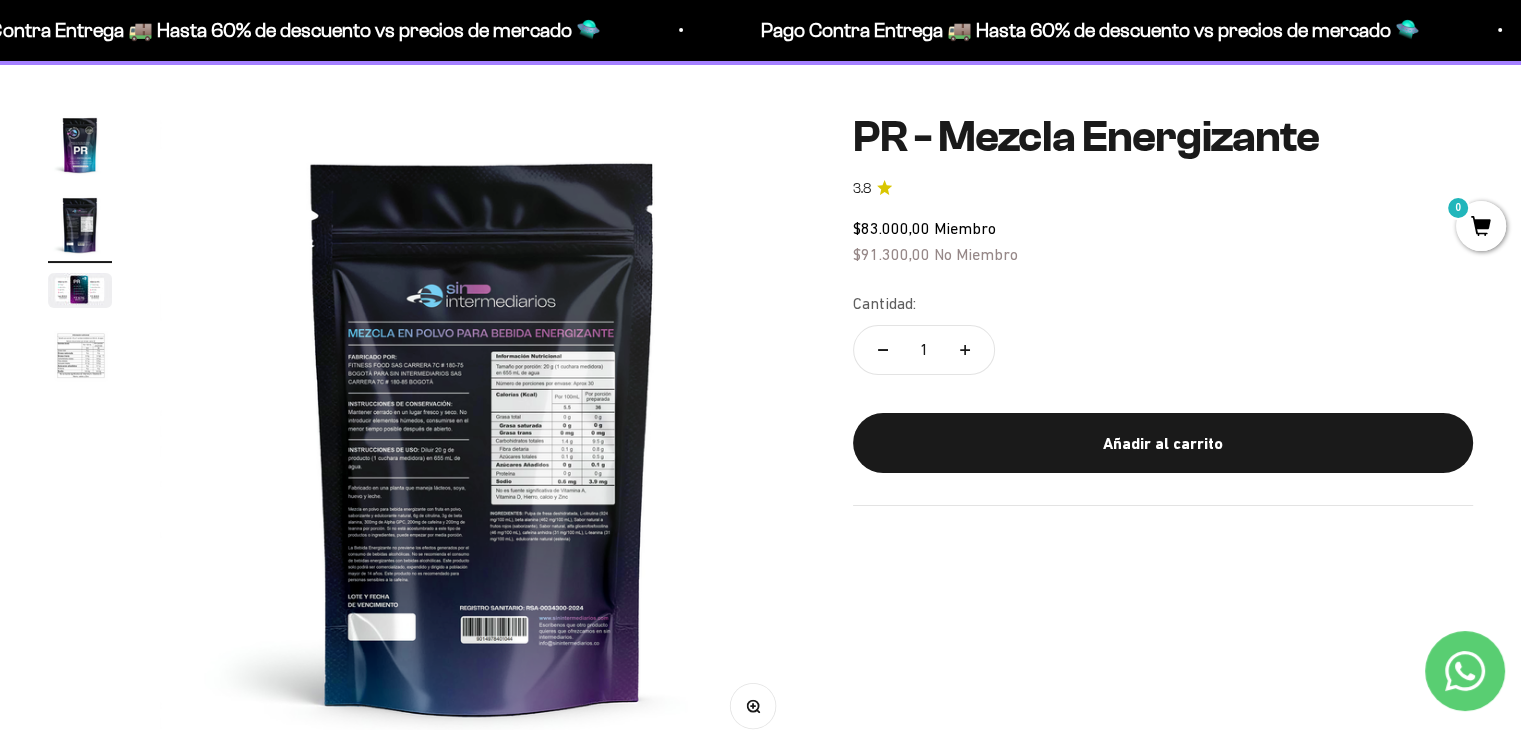 click at bounding box center [80, 357] 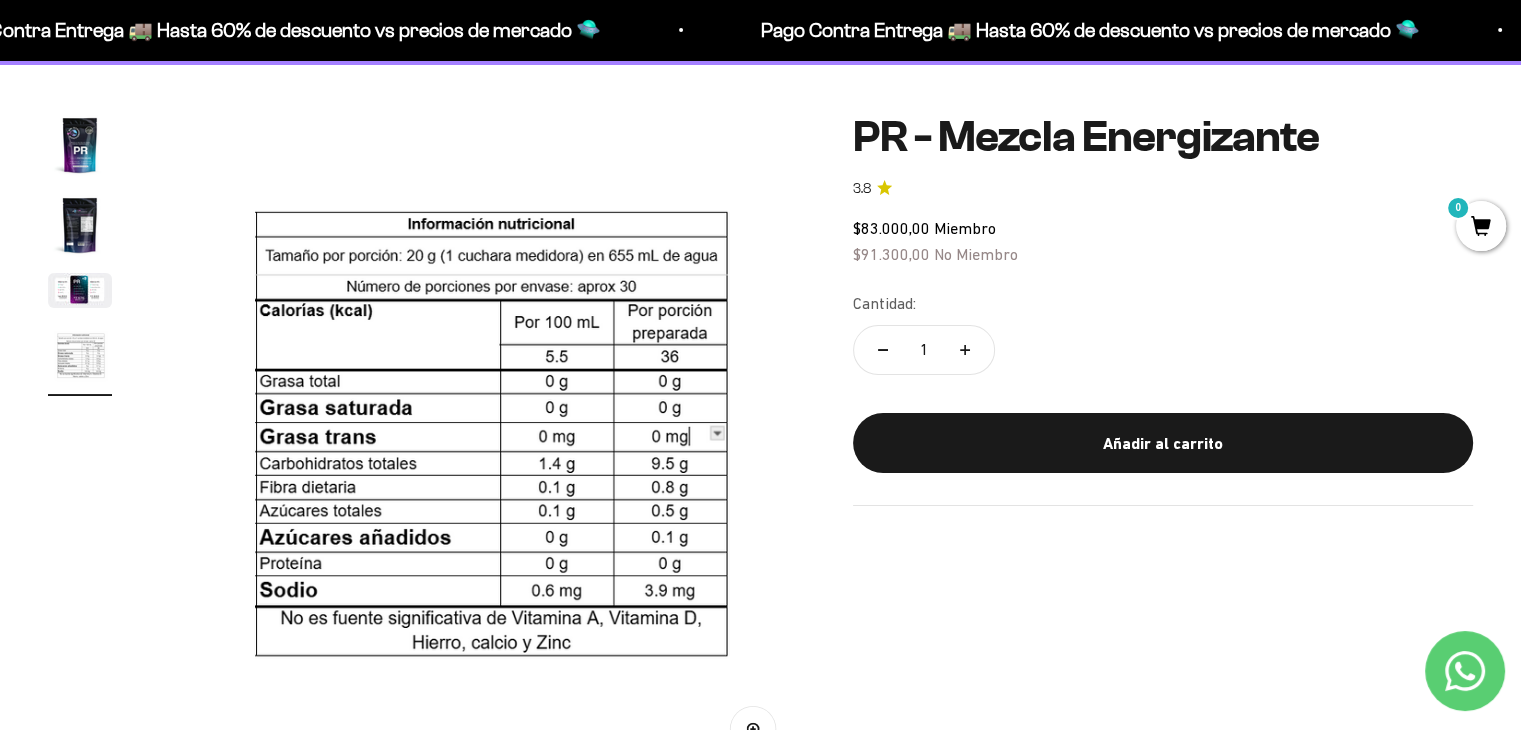 click at bounding box center [80, 290] 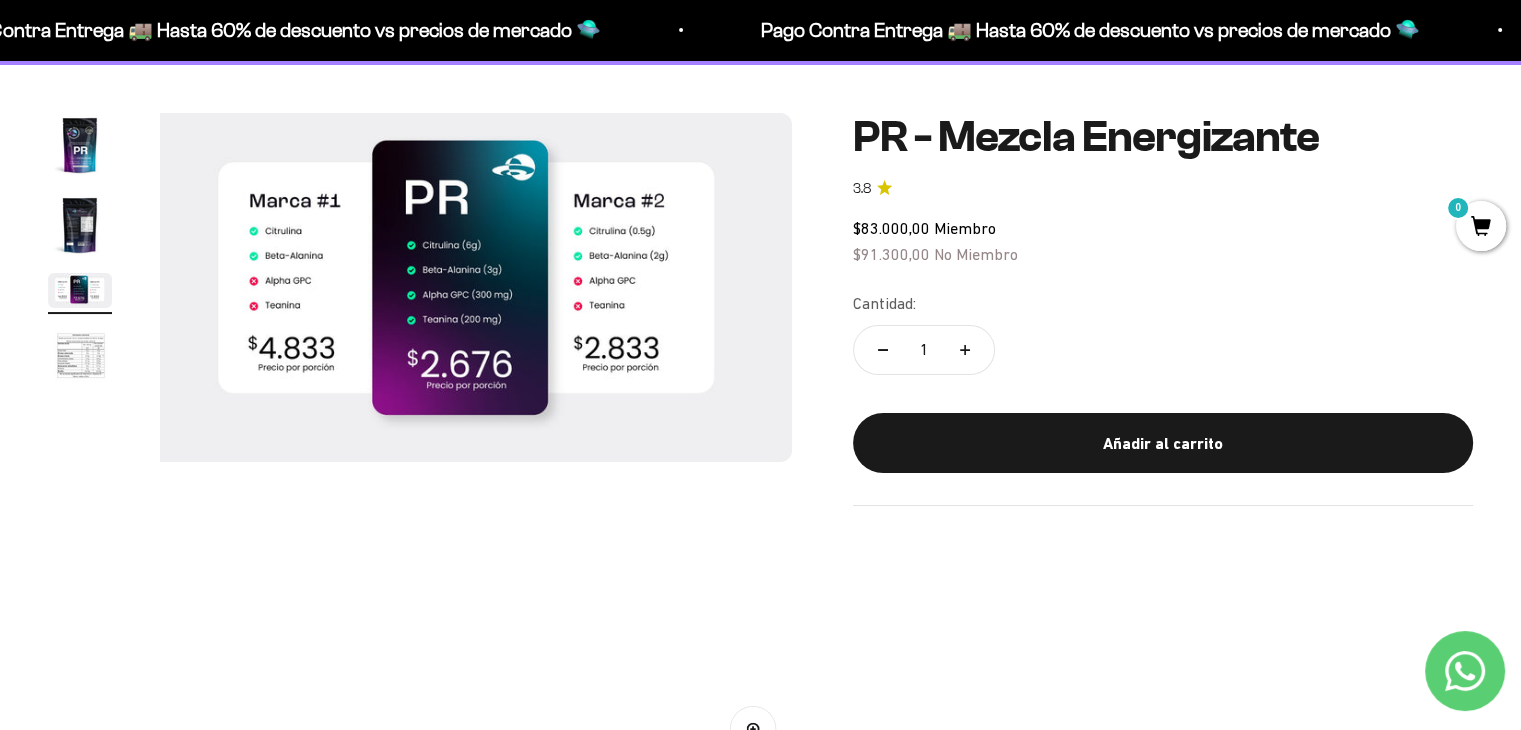scroll, scrollTop: 0, scrollLeft: 1338, axis: horizontal 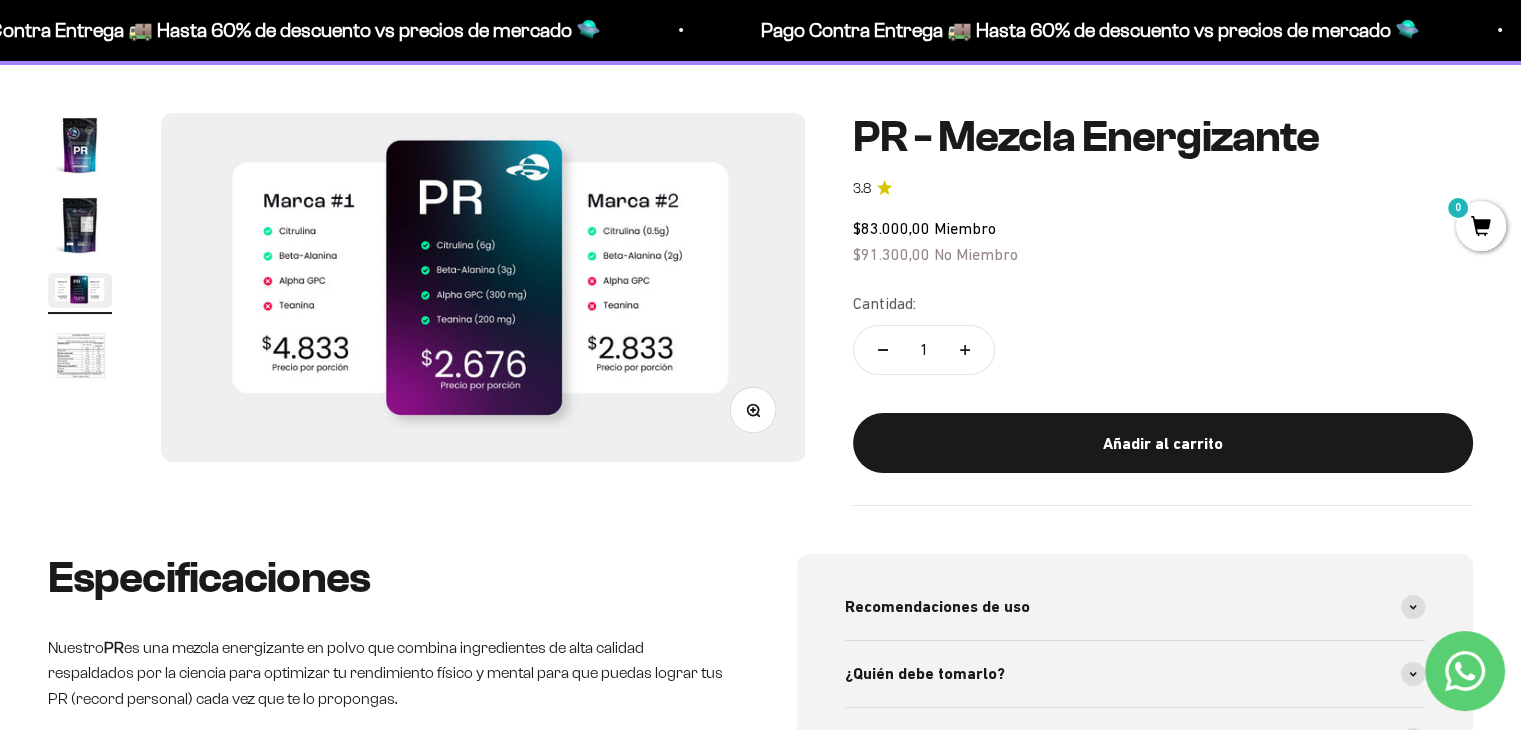 click at bounding box center [80, 357] 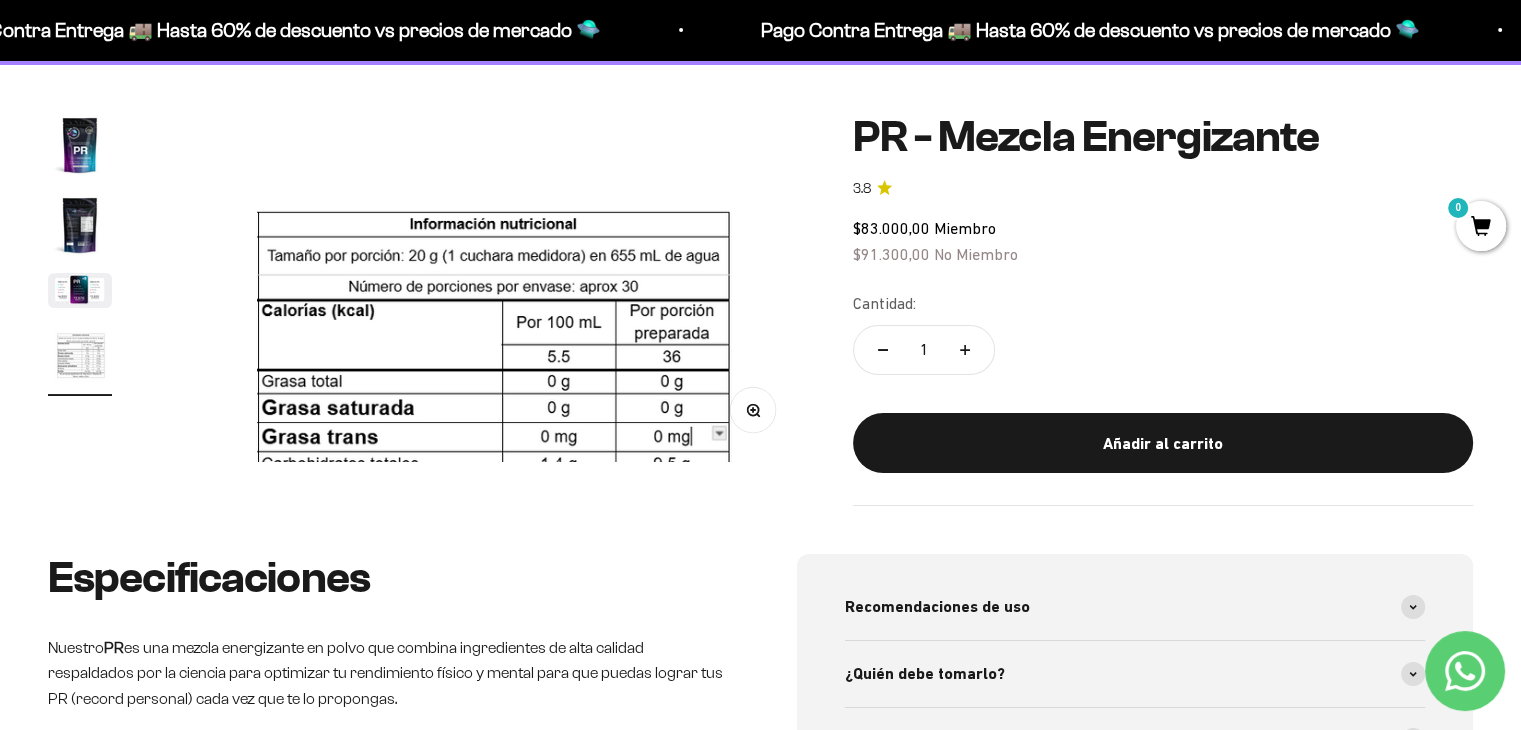 scroll, scrollTop: 0, scrollLeft: 2007, axis: horizontal 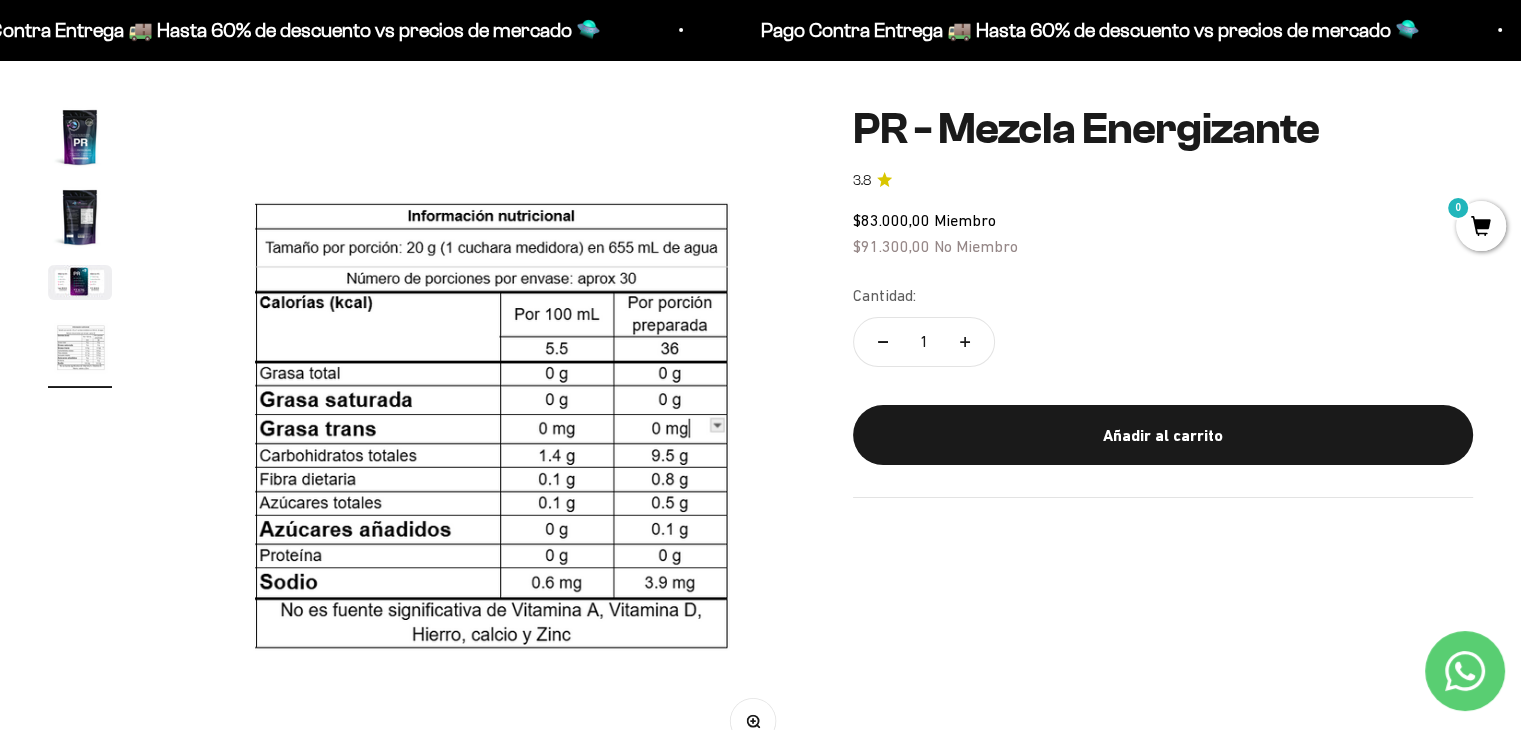click on "Cantidad:" 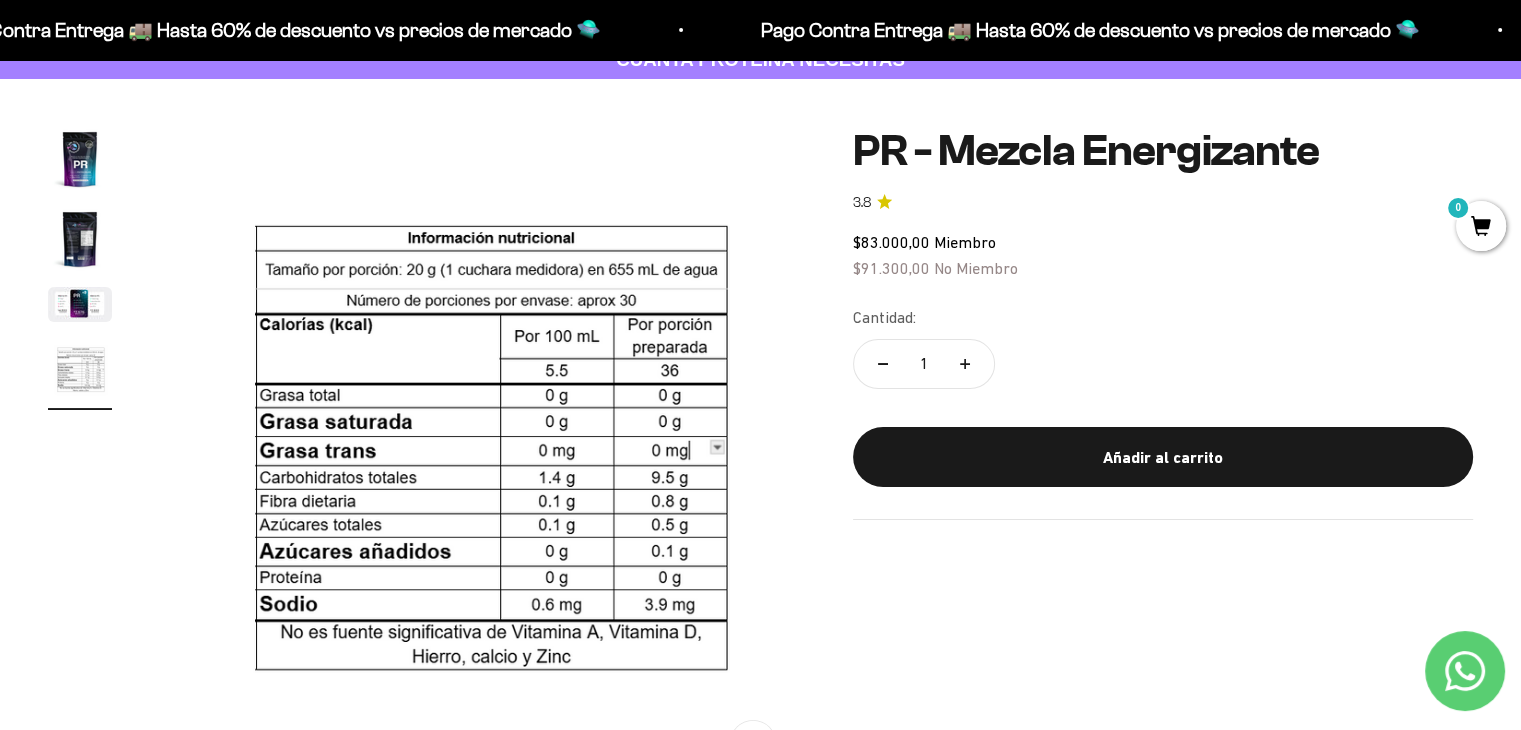 scroll, scrollTop: 126, scrollLeft: 0, axis: vertical 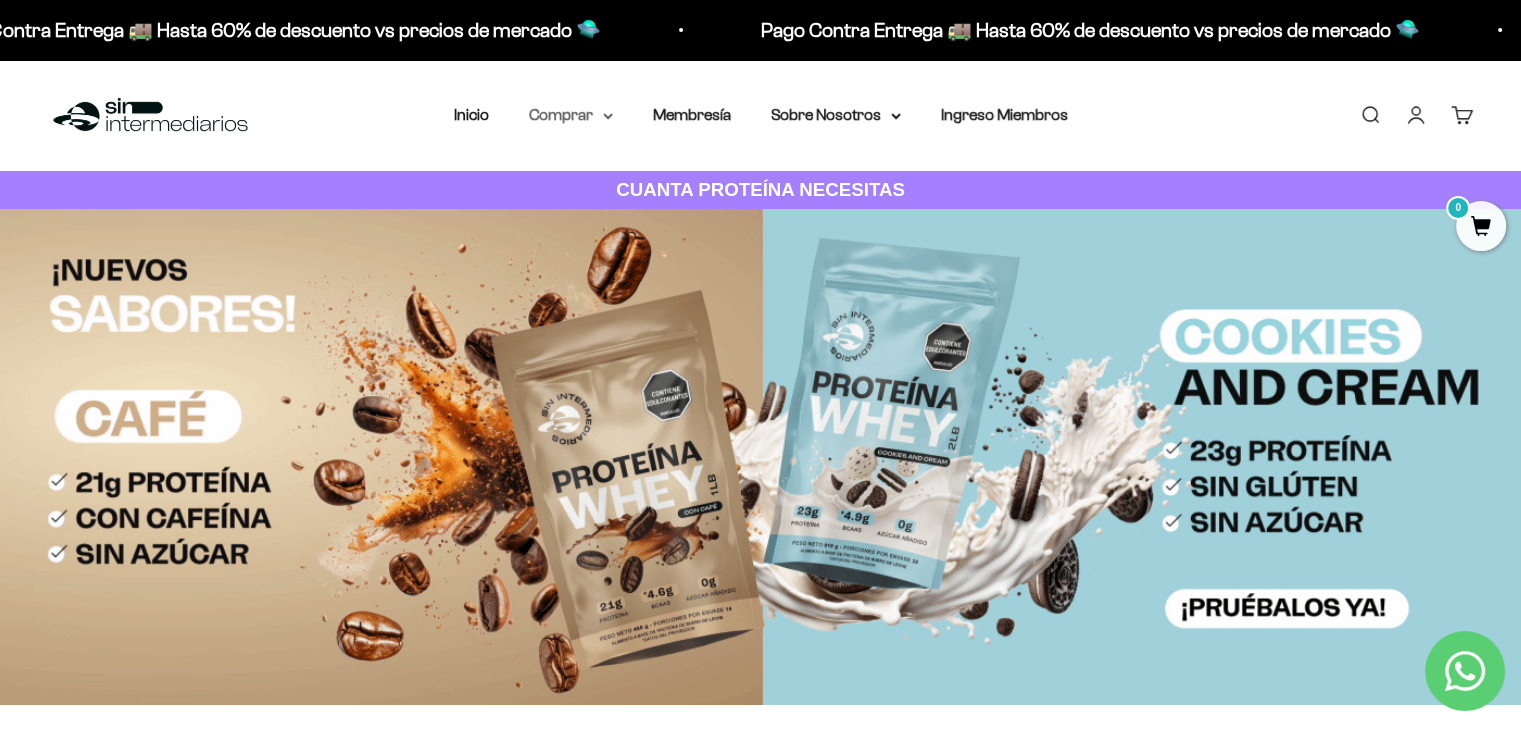 click on "Comprar" at bounding box center (571, 115) 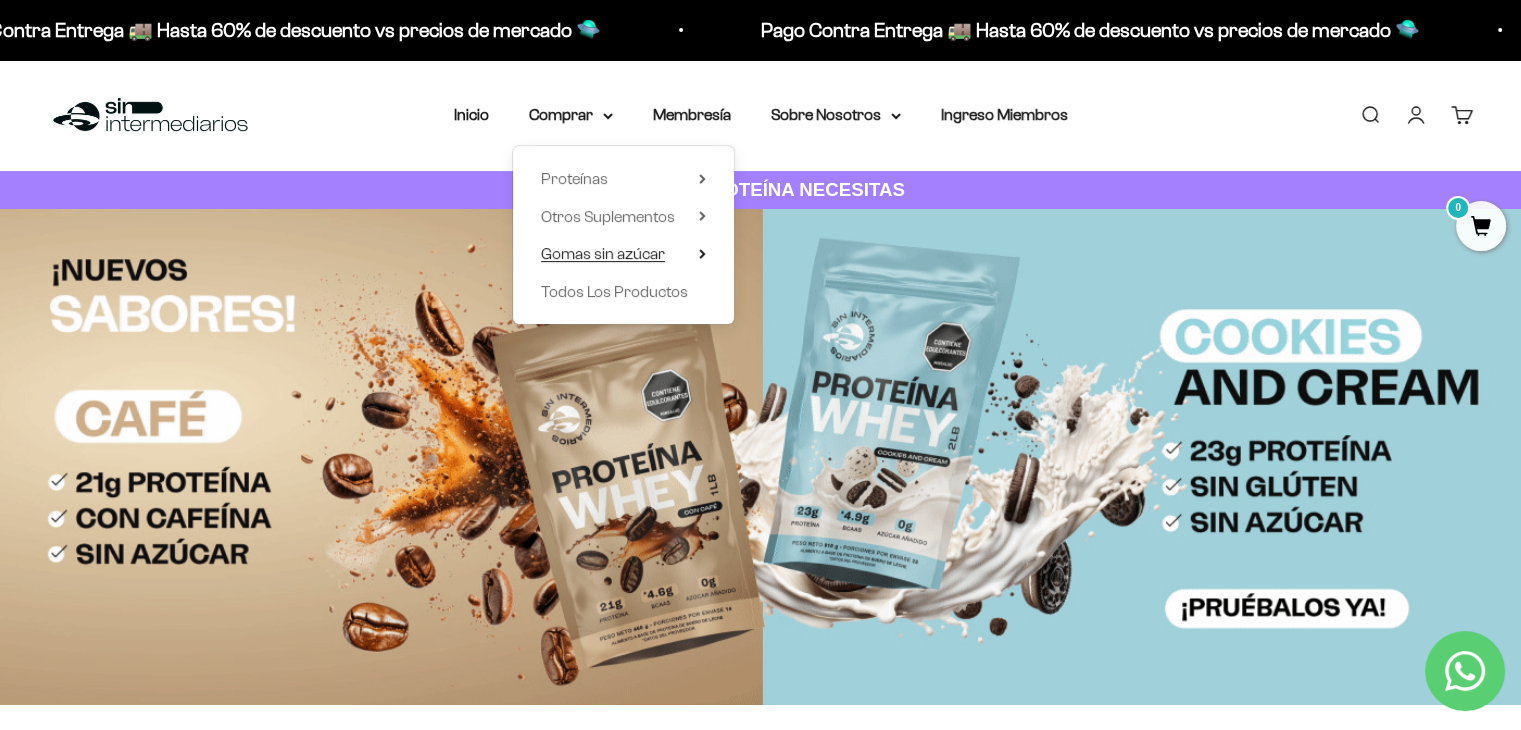 click on "Gomas sin azúcar" at bounding box center (603, 254) 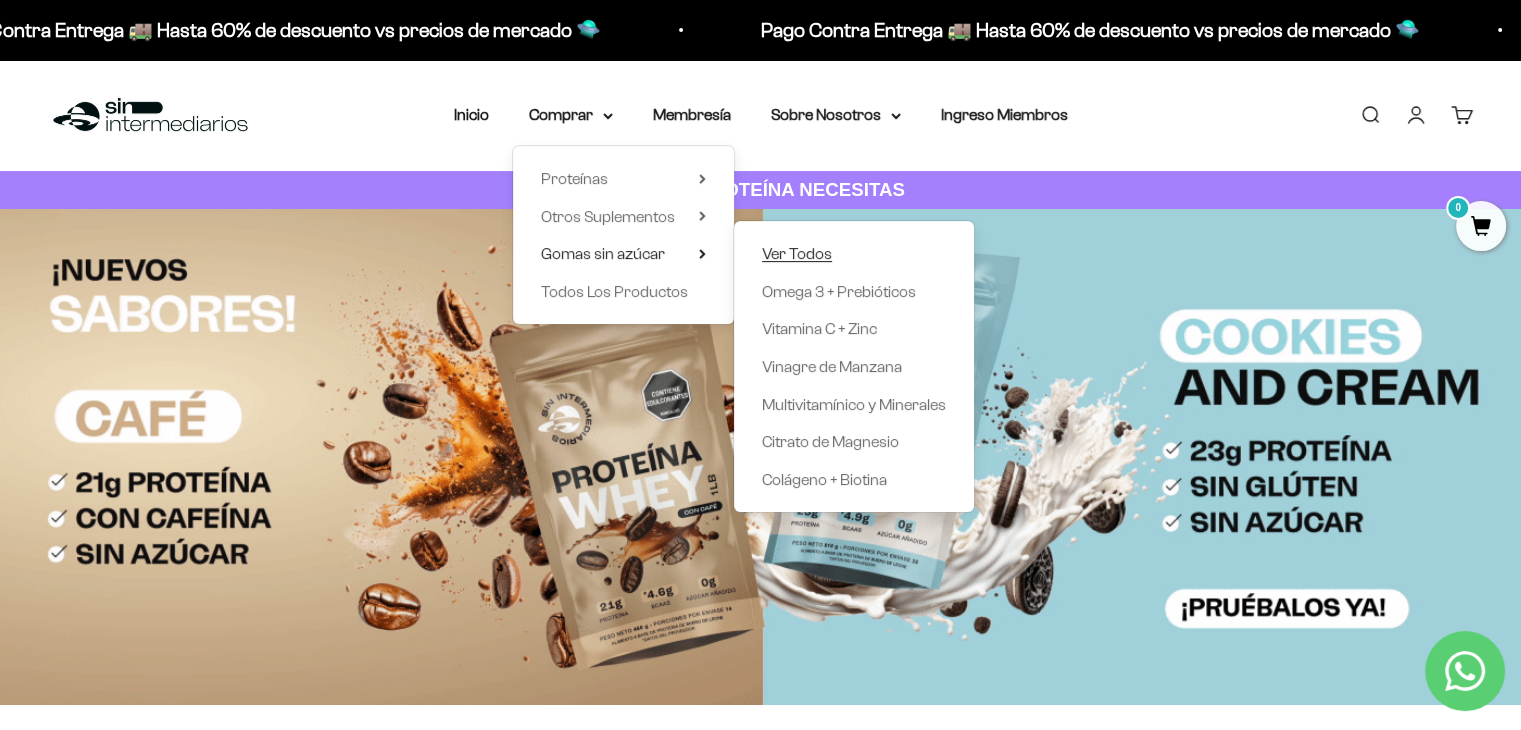 click on "Ver Todos" at bounding box center (797, 253) 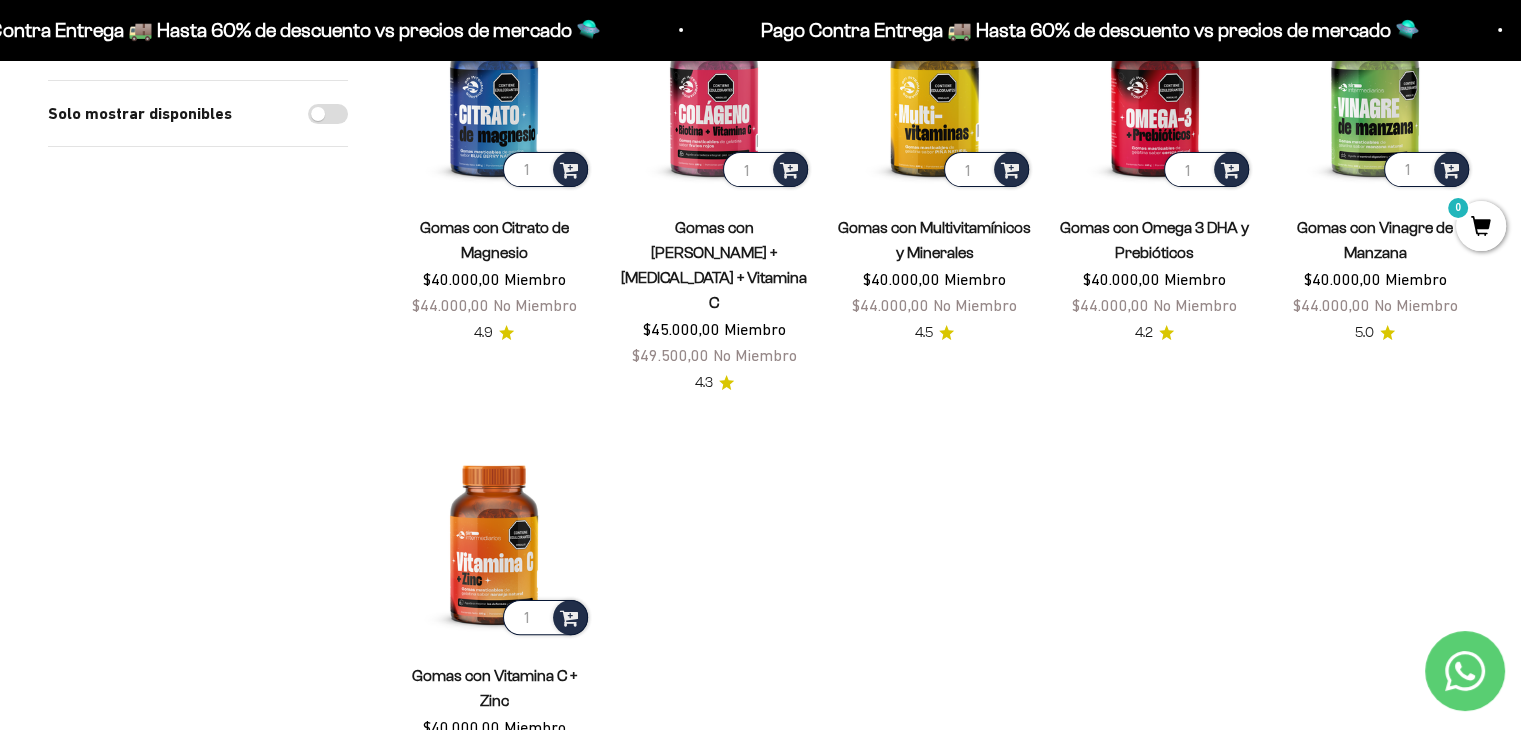 scroll, scrollTop: 212, scrollLeft: 0, axis: vertical 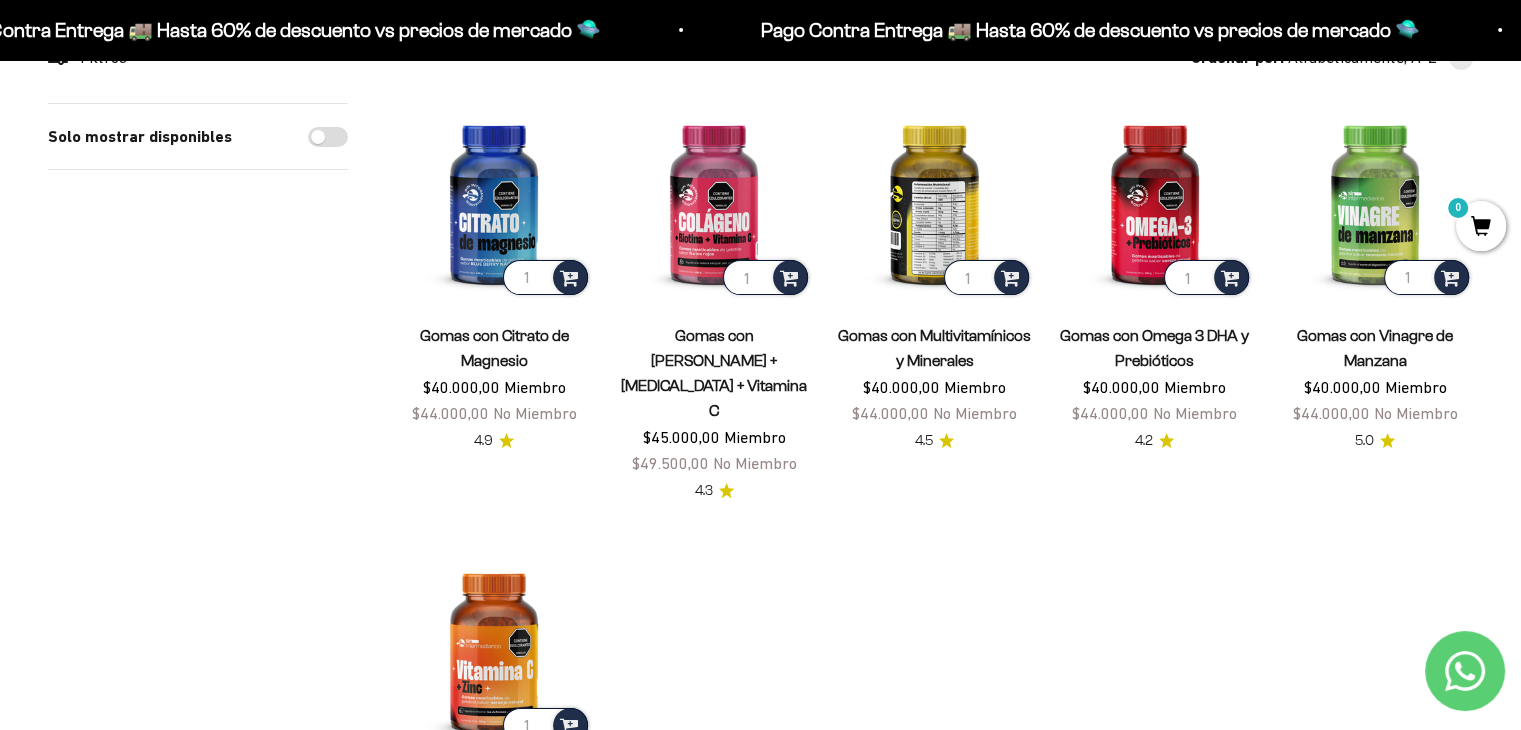 click at bounding box center (934, 201) 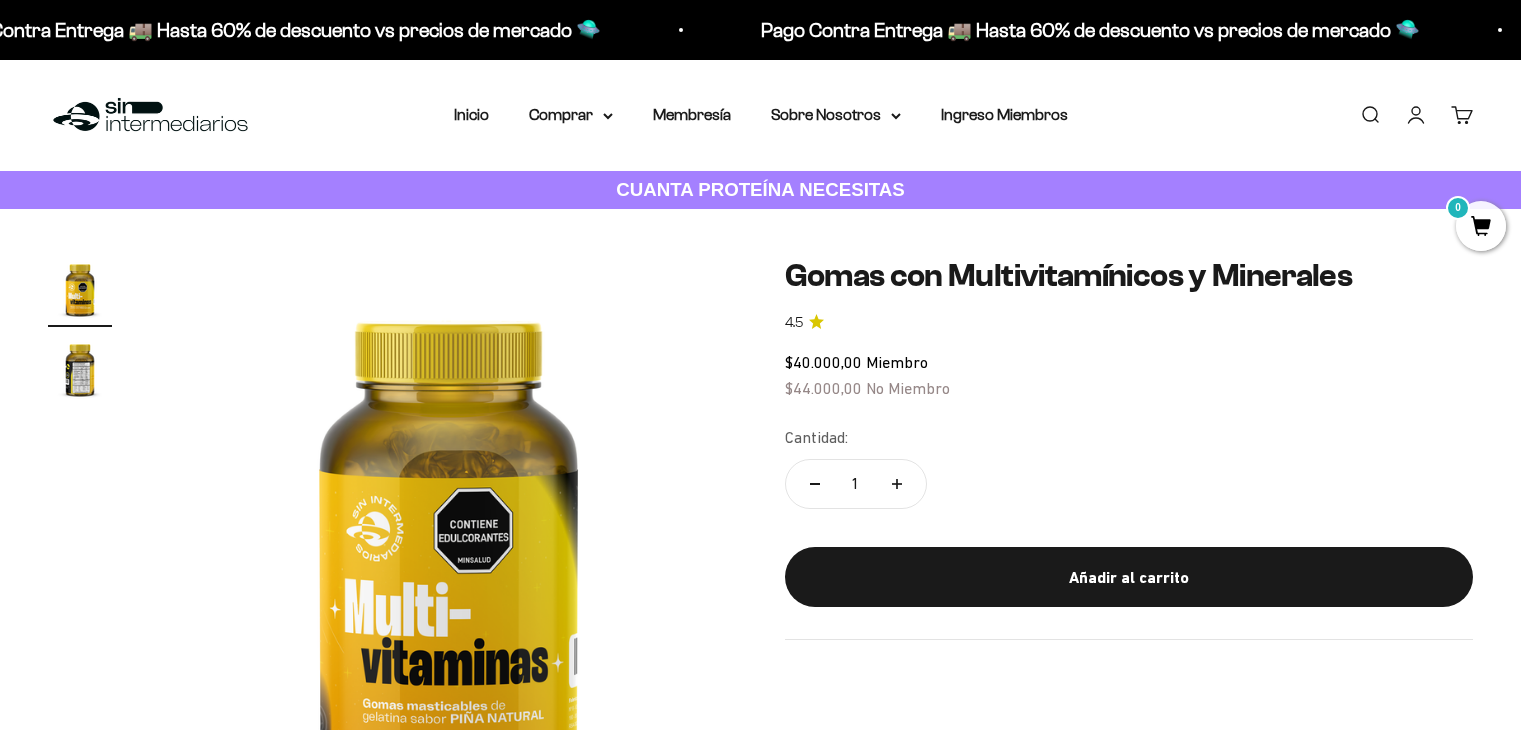 scroll, scrollTop: 0, scrollLeft: 0, axis: both 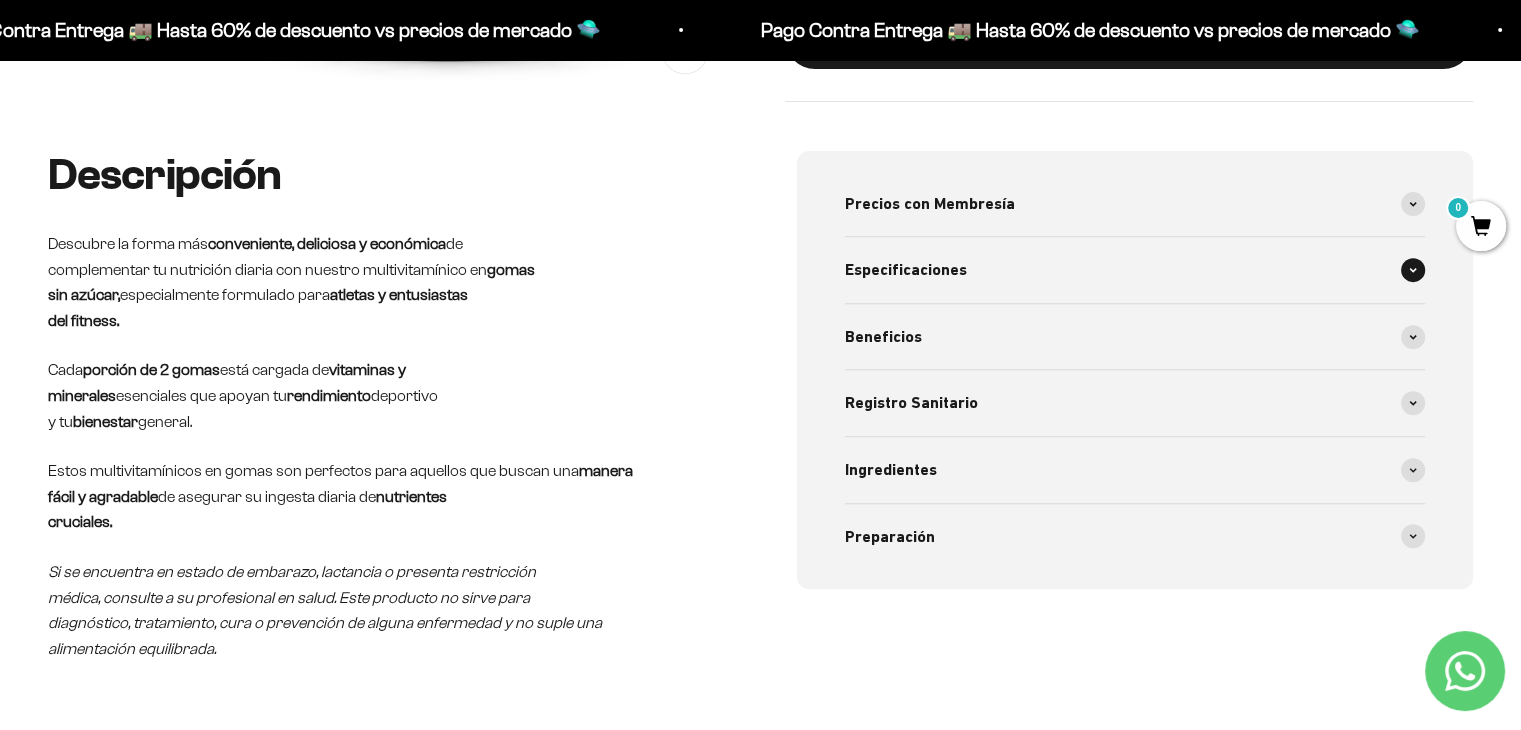 click on "Especificaciones" at bounding box center (906, 270) 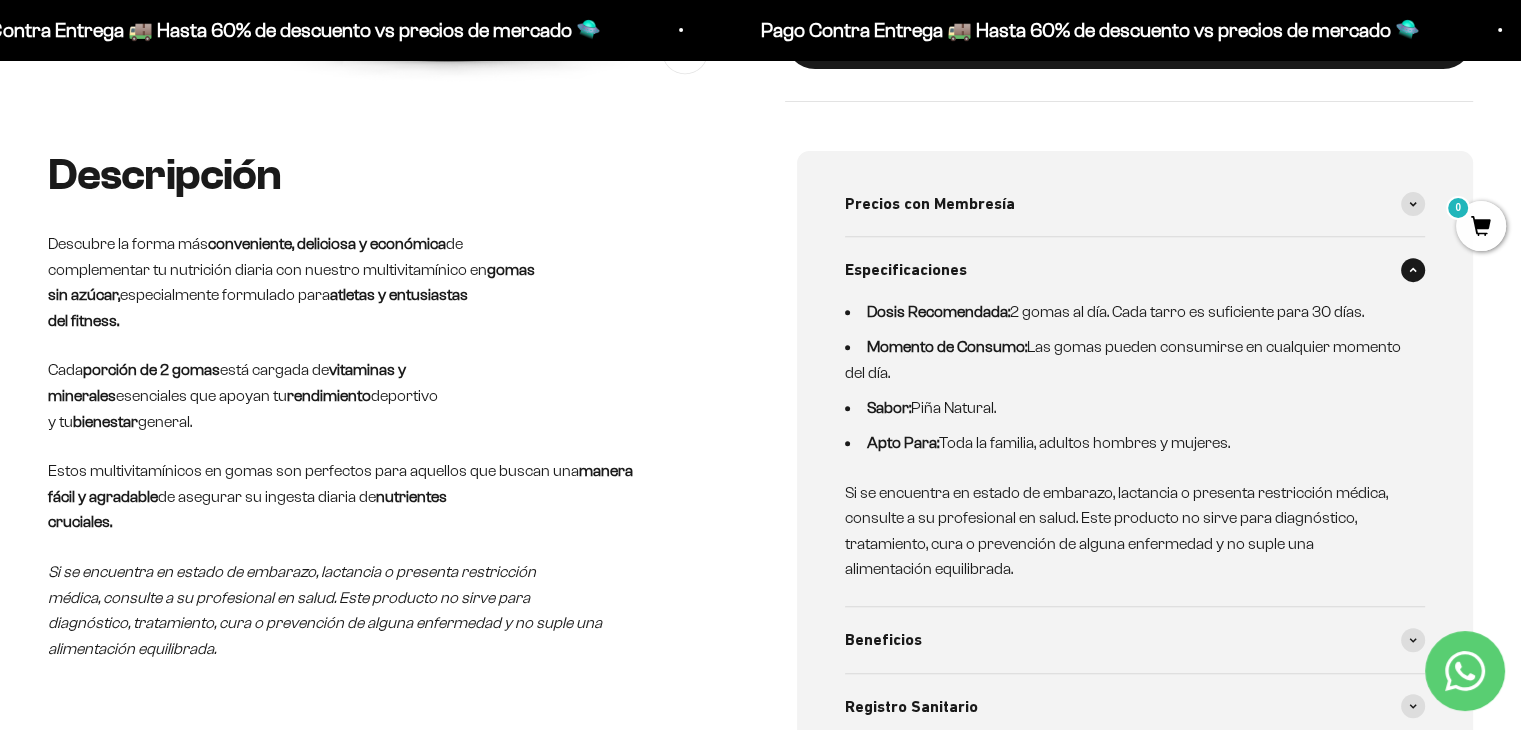 click on "Especificaciones" at bounding box center (906, 270) 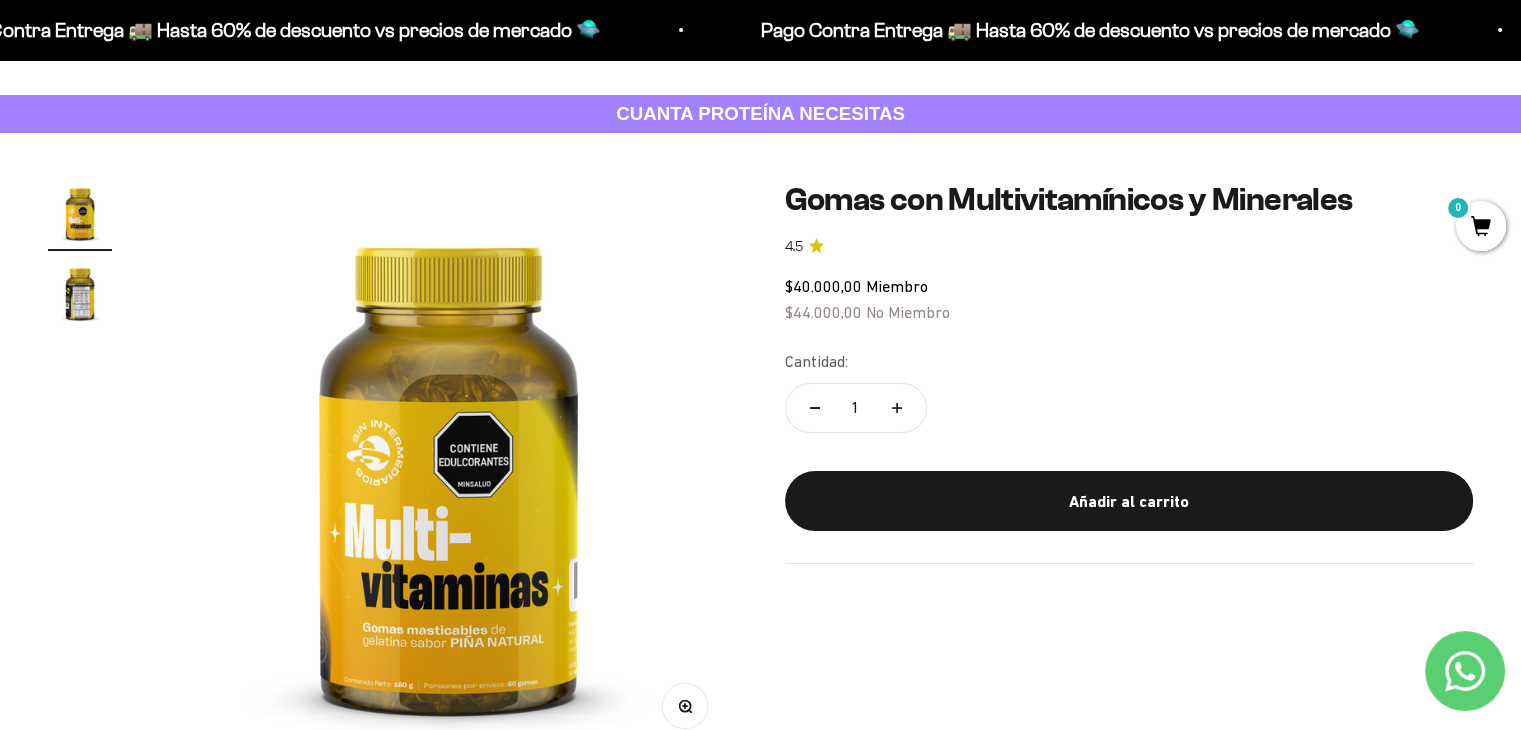 scroll, scrollTop: 94, scrollLeft: 0, axis: vertical 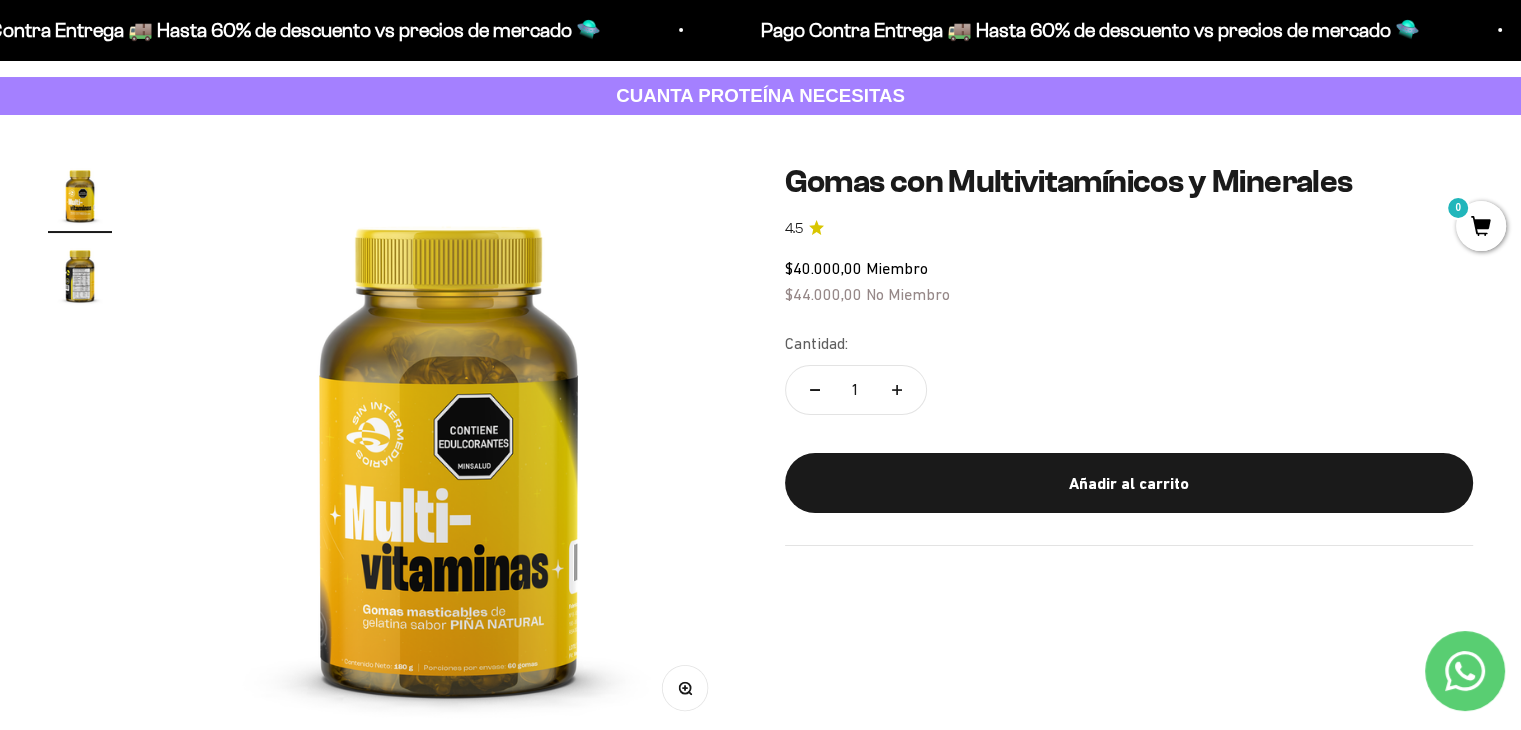 click at bounding box center (80, 275) 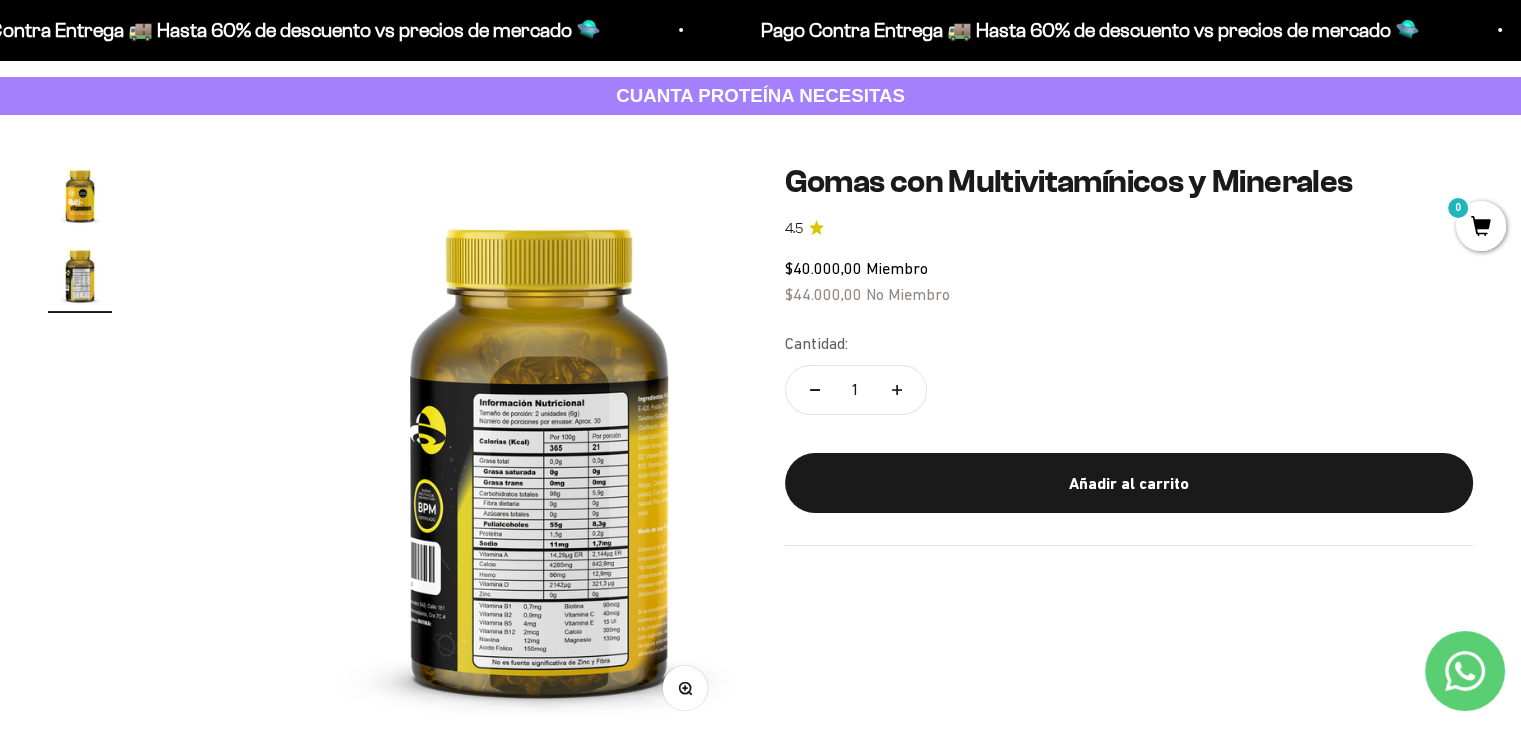 scroll, scrollTop: 0, scrollLeft: 600, axis: horizontal 